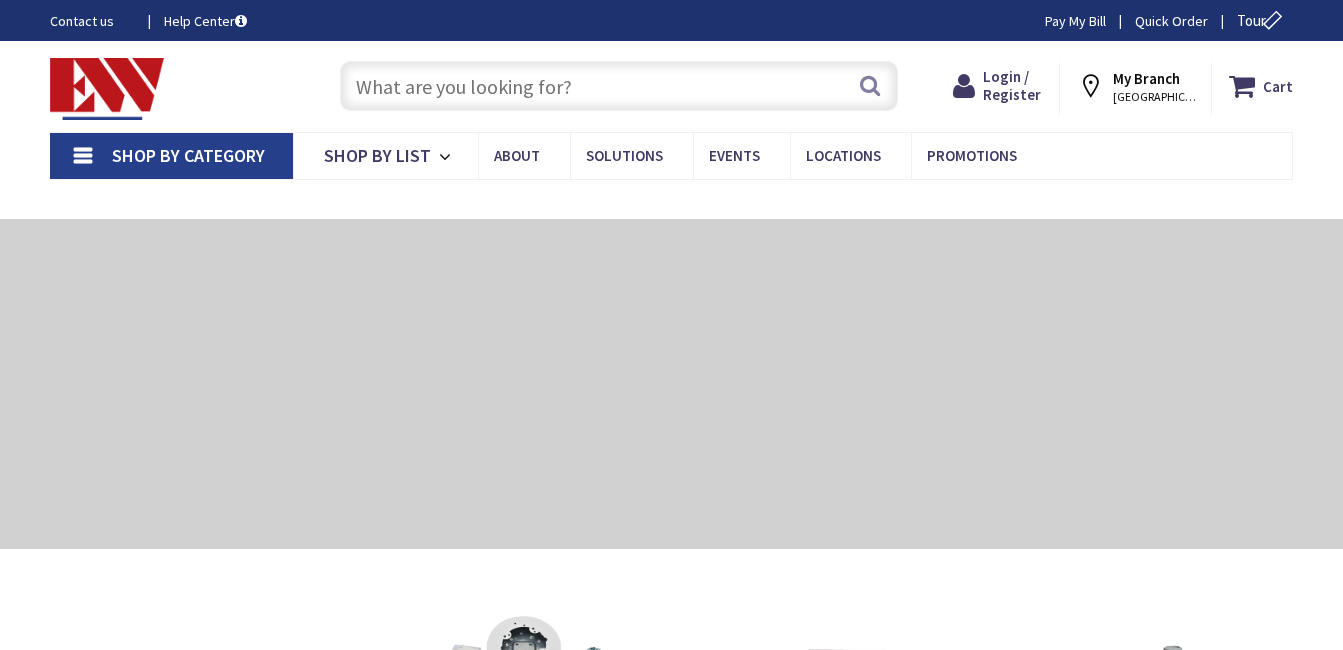 type on "[PERSON_NAME][GEOGRAPHIC_DATA]" 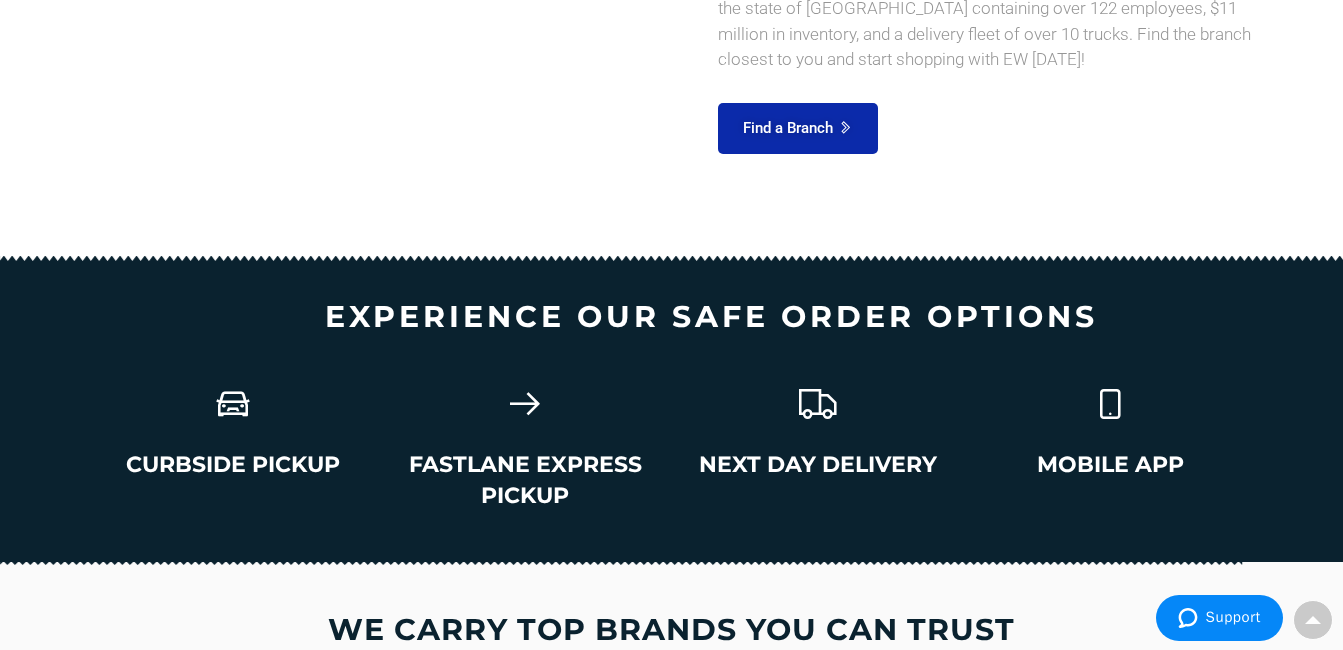 scroll, scrollTop: 3493, scrollLeft: 0, axis: vertical 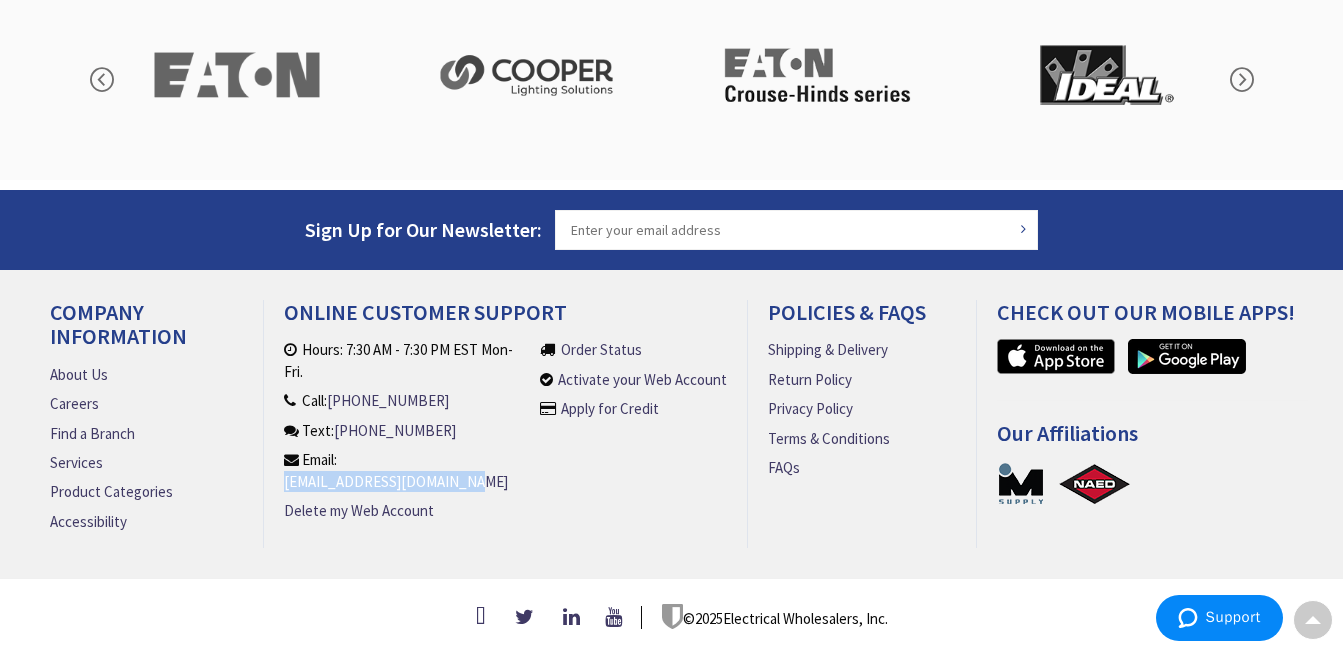 drag, startPoint x: 486, startPoint y: 473, endPoint x: 279, endPoint y: 480, distance: 207.11832 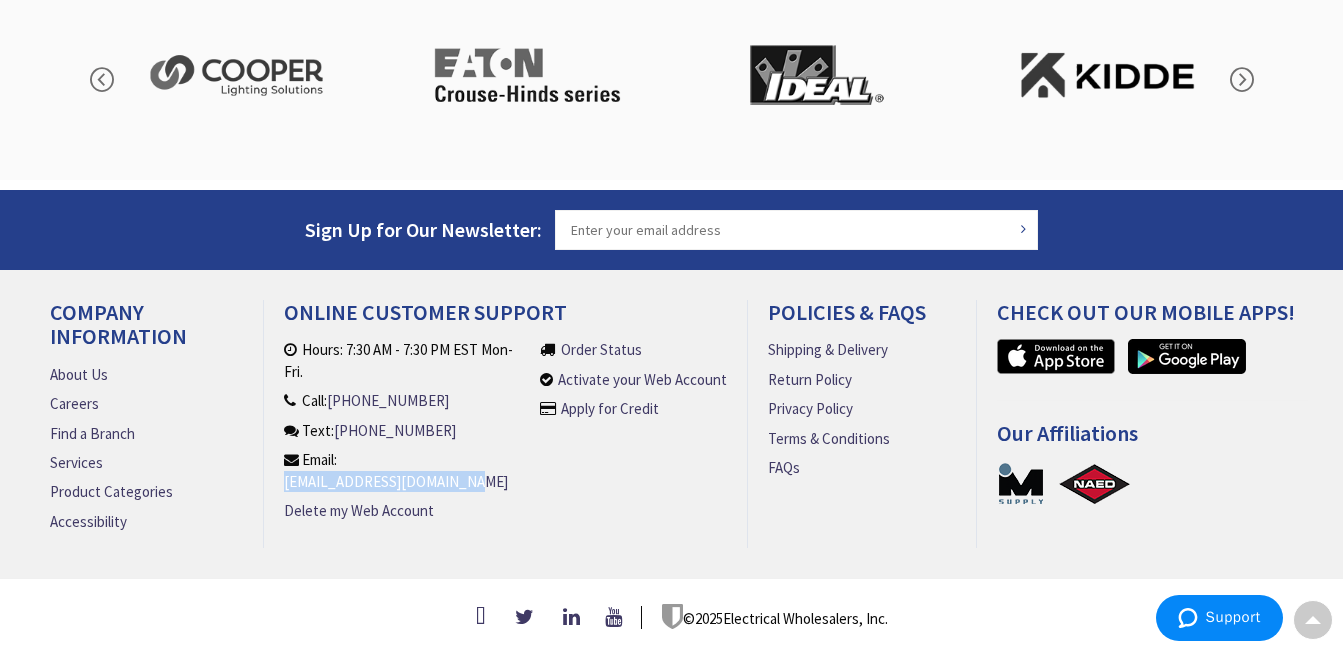 copy on "[EMAIL_ADDRESS][DOMAIN_NAME]" 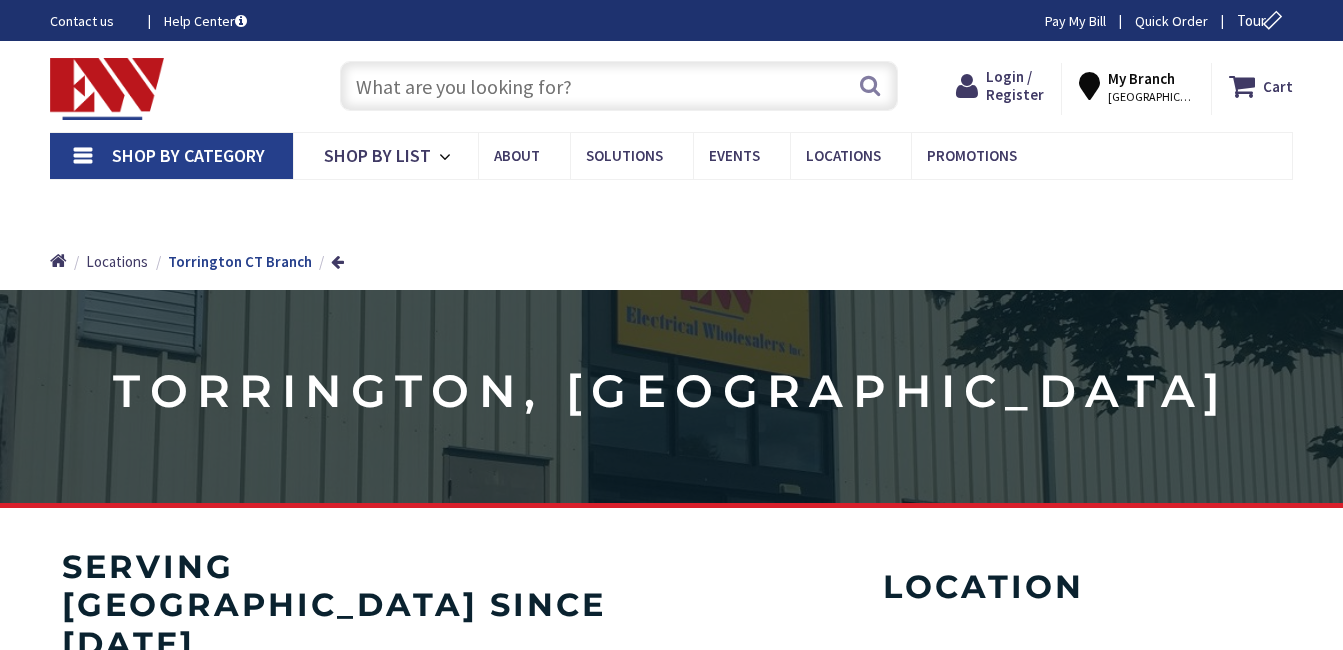 scroll, scrollTop: 0, scrollLeft: 0, axis: both 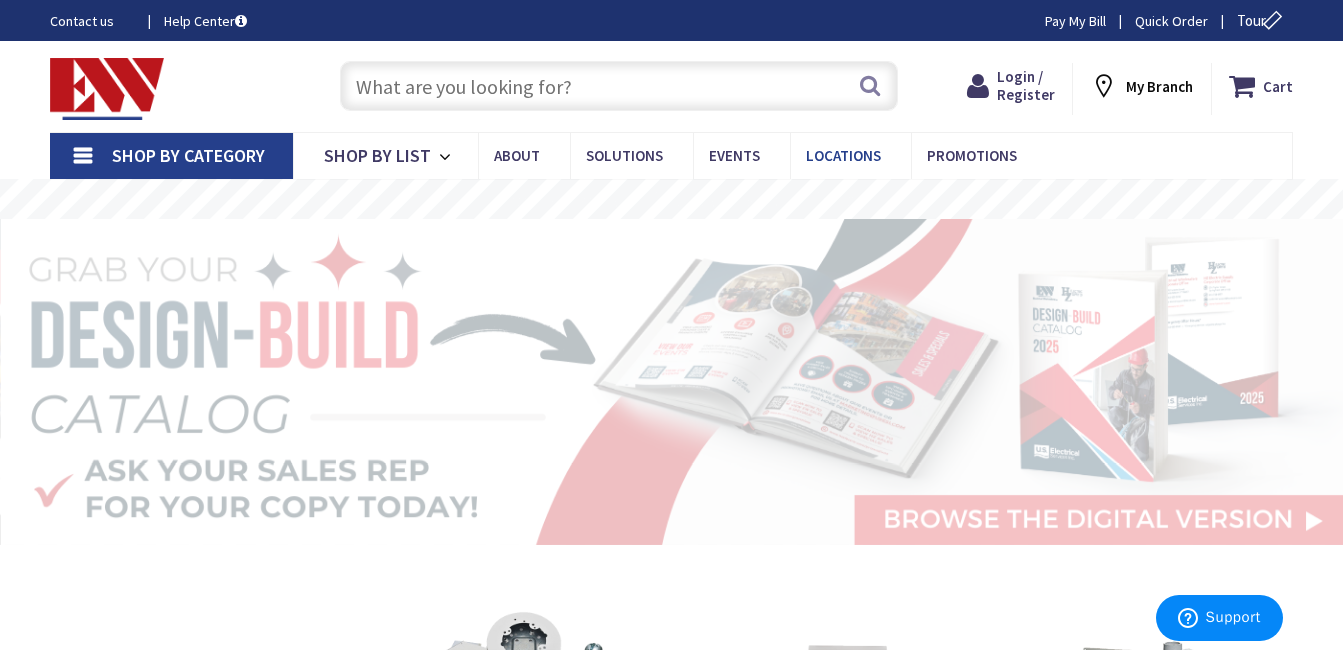 click on "Locations" at bounding box center (843, 155) 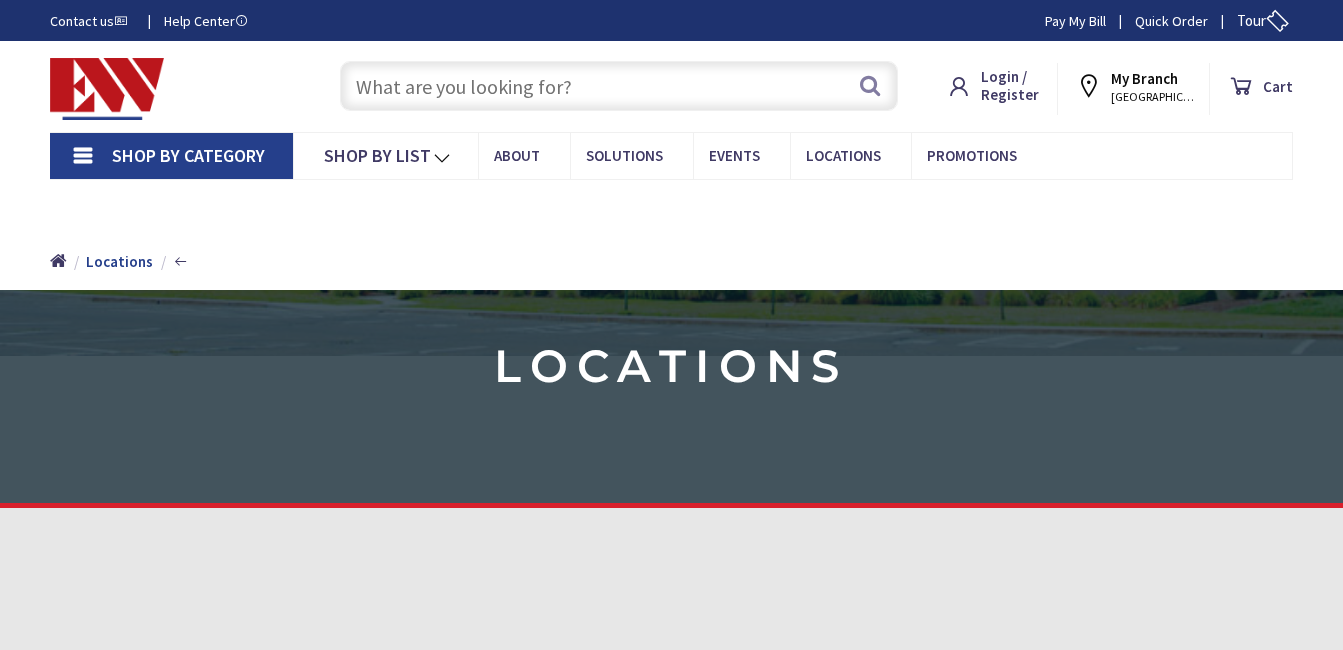 scroll, scrollTop: 0, scrollLeft: 0, axis: both 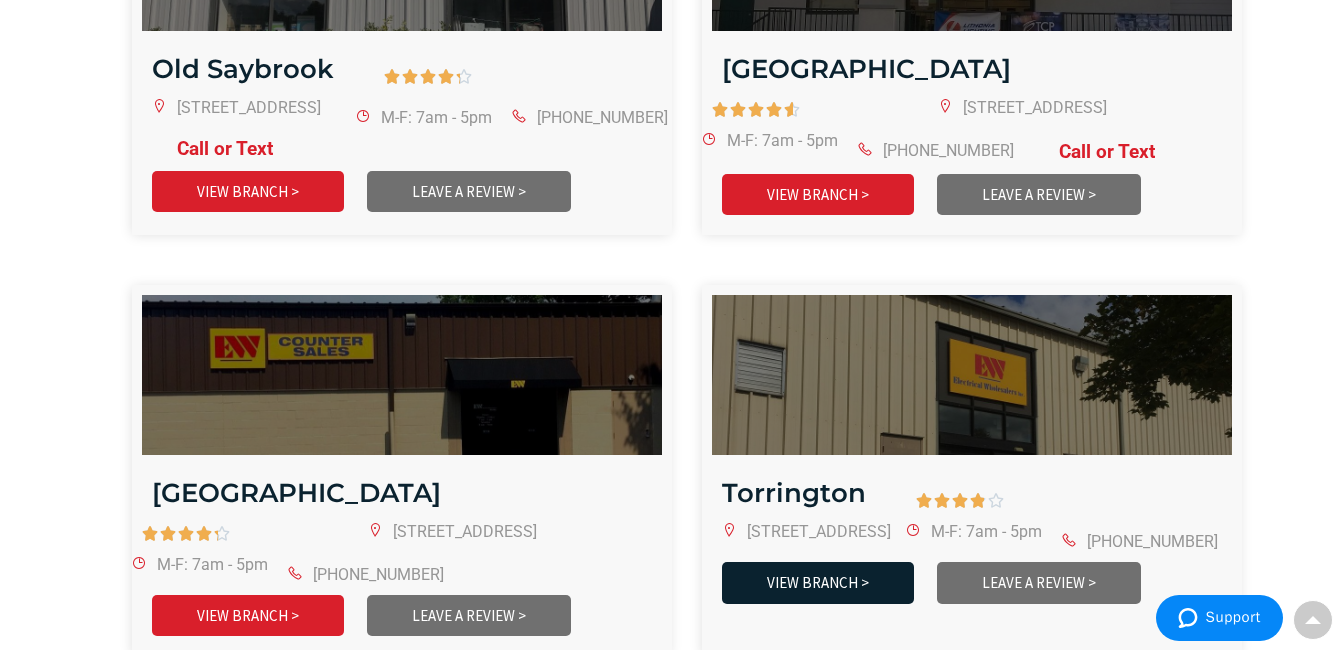 click on "VIEW BRANCH >" at bounding box center (818, 582) 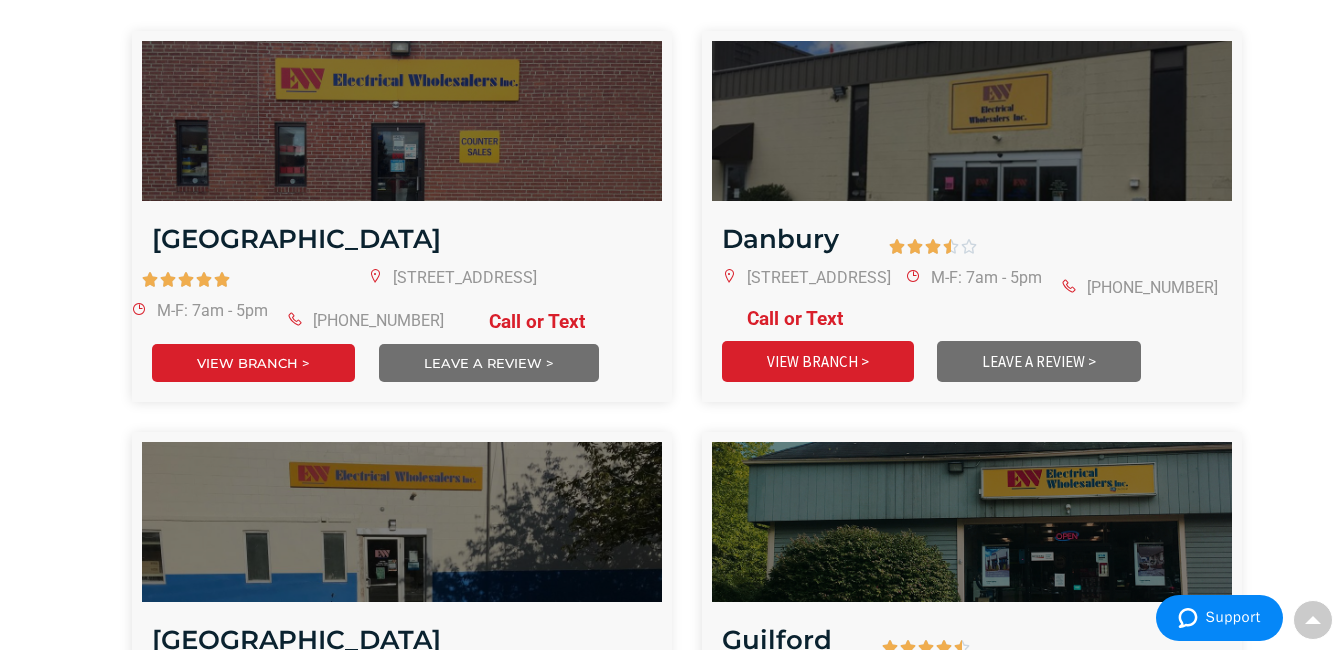 scroll, scrollTop: 824, scrollLeft: 0, axis: vertical 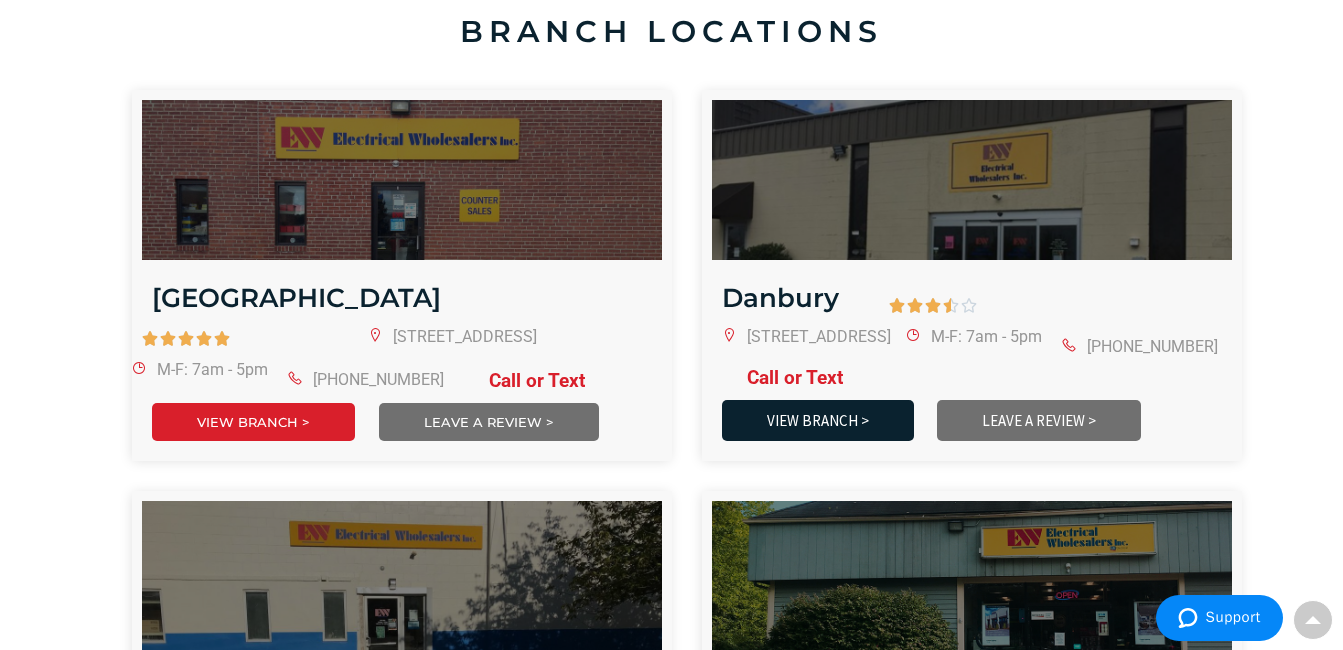 click on "VIEW BRANCH >" at bounding box center (818, 420) 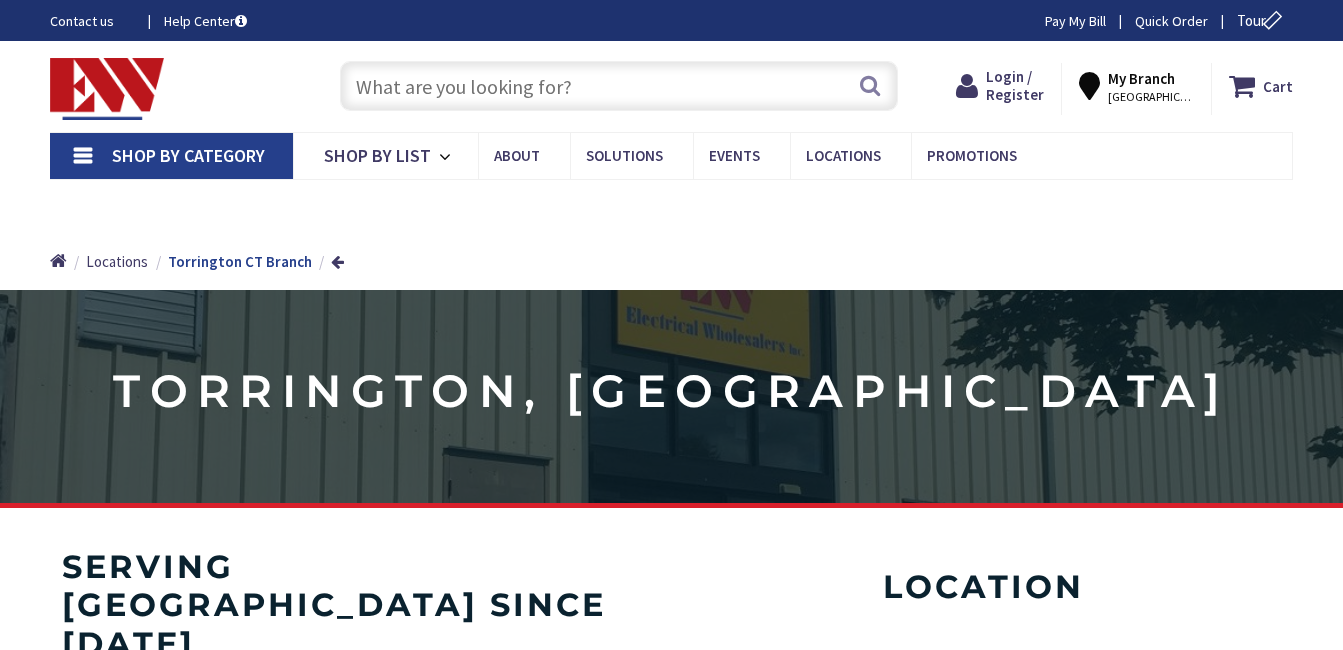 scroll, scrollTop: 0, scrollLeft: 0, axis: both 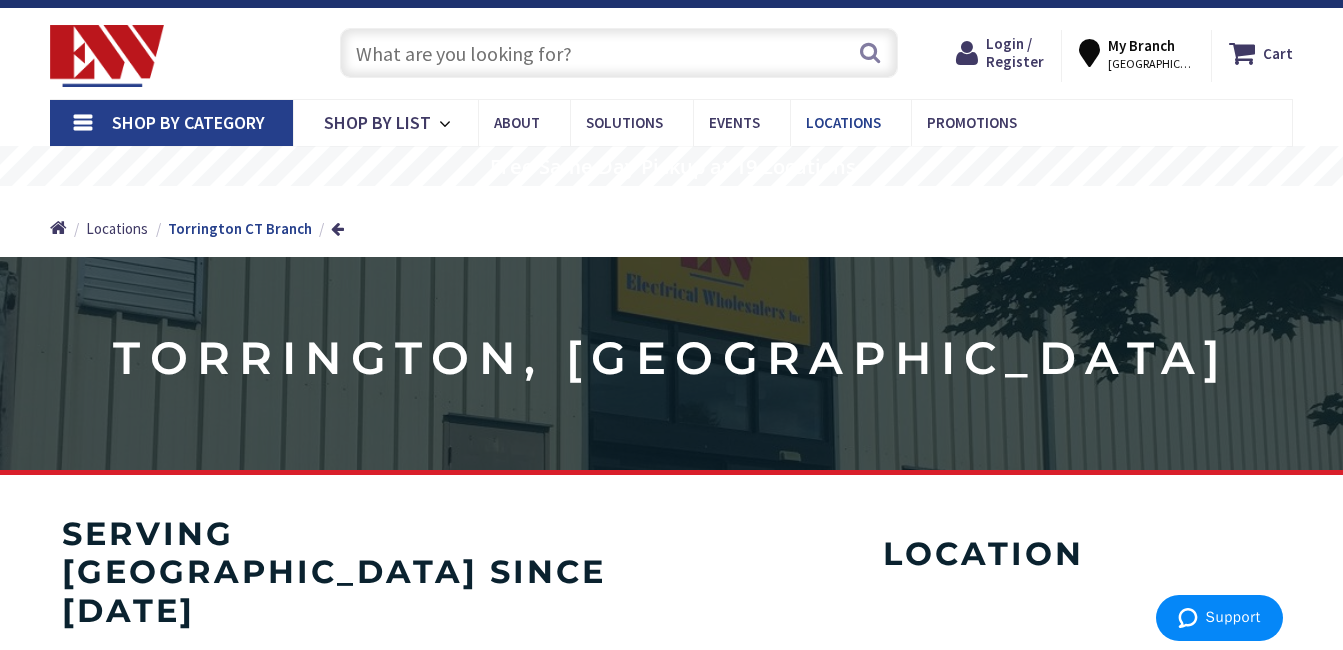 click on "Locations" at bounding box center [843, 122] 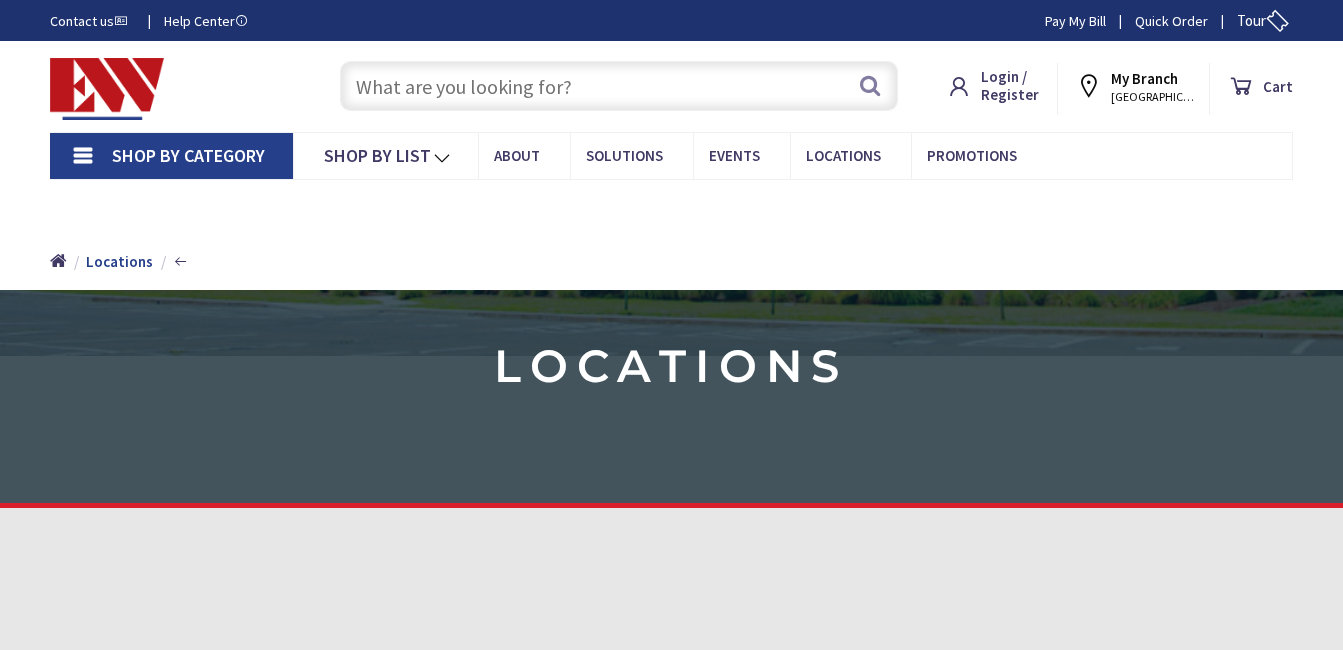 scroll, scrollTop: 0, scrollLeft: 0, axis: both 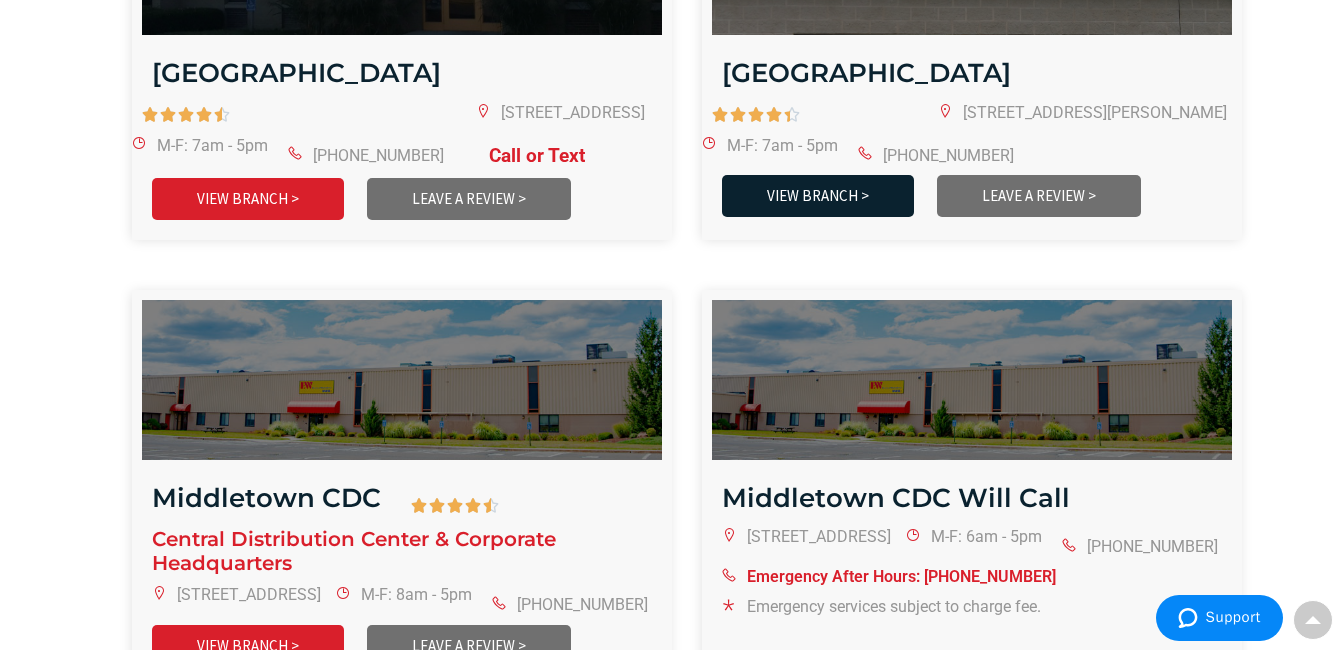click on "VIEW BRANCH >" at bounding box center [818, 195] 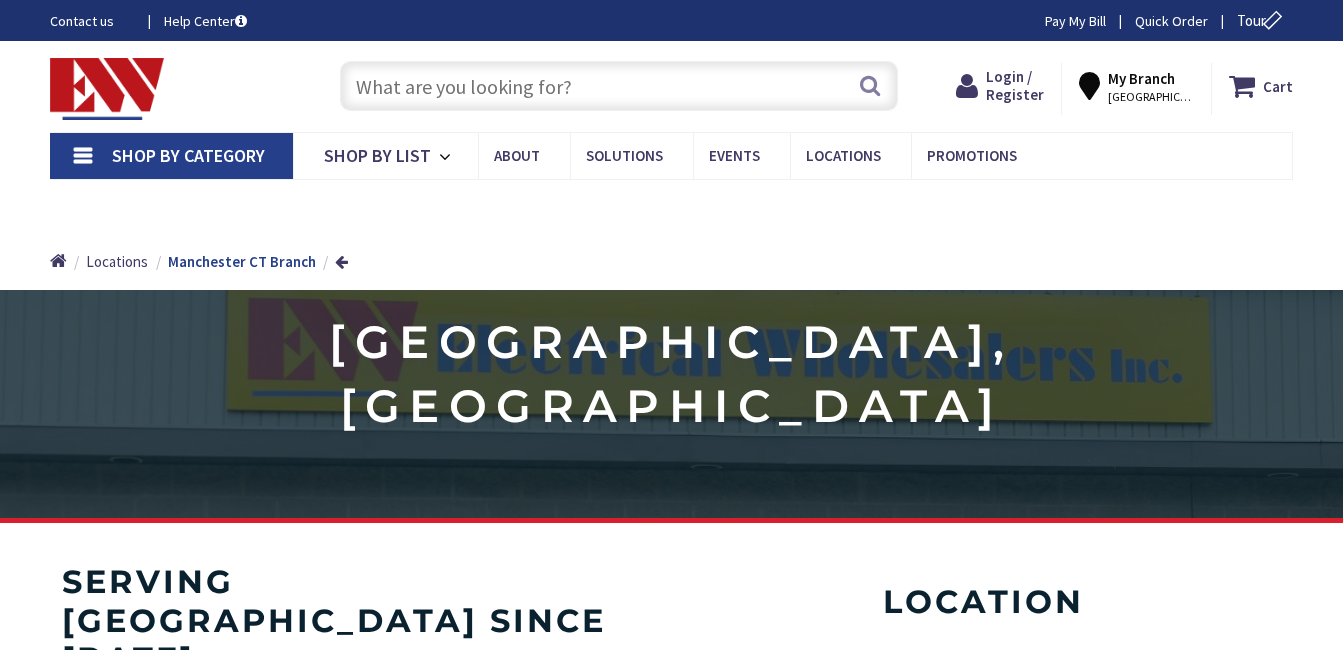 scroll, scrollTop: 0, scrollLeft: 0, axis: both 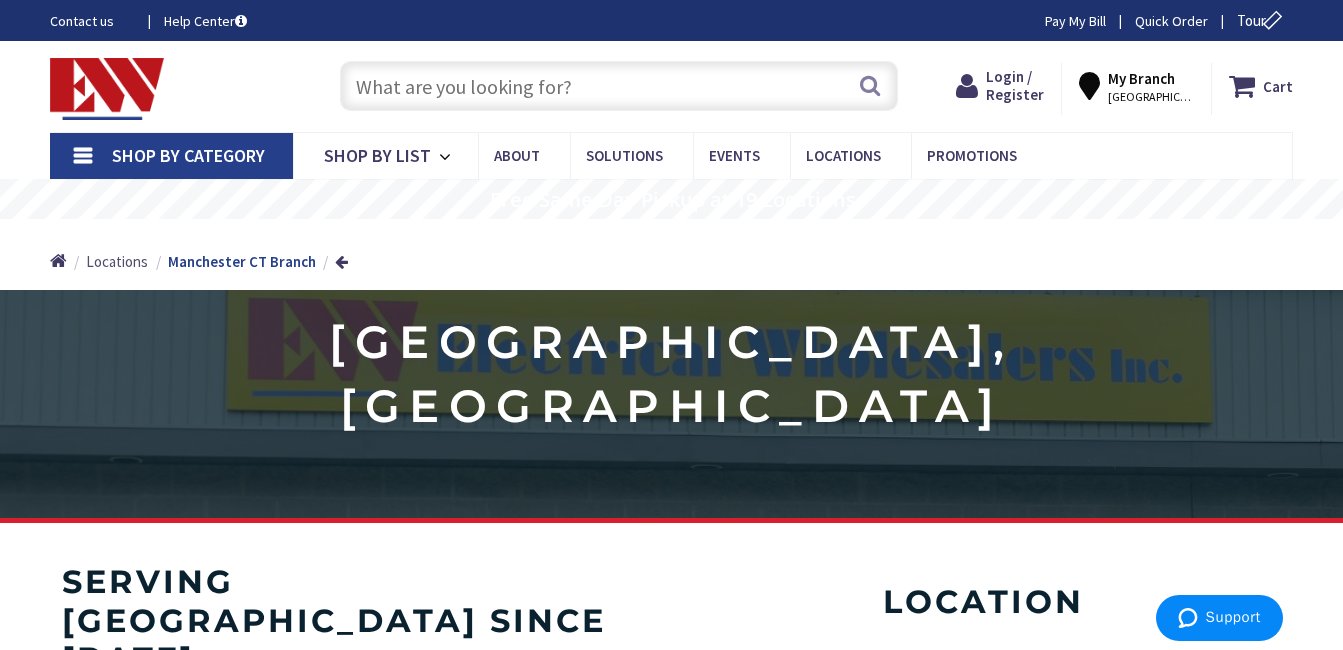 click on "Locations" at bounding box center [117, 261] 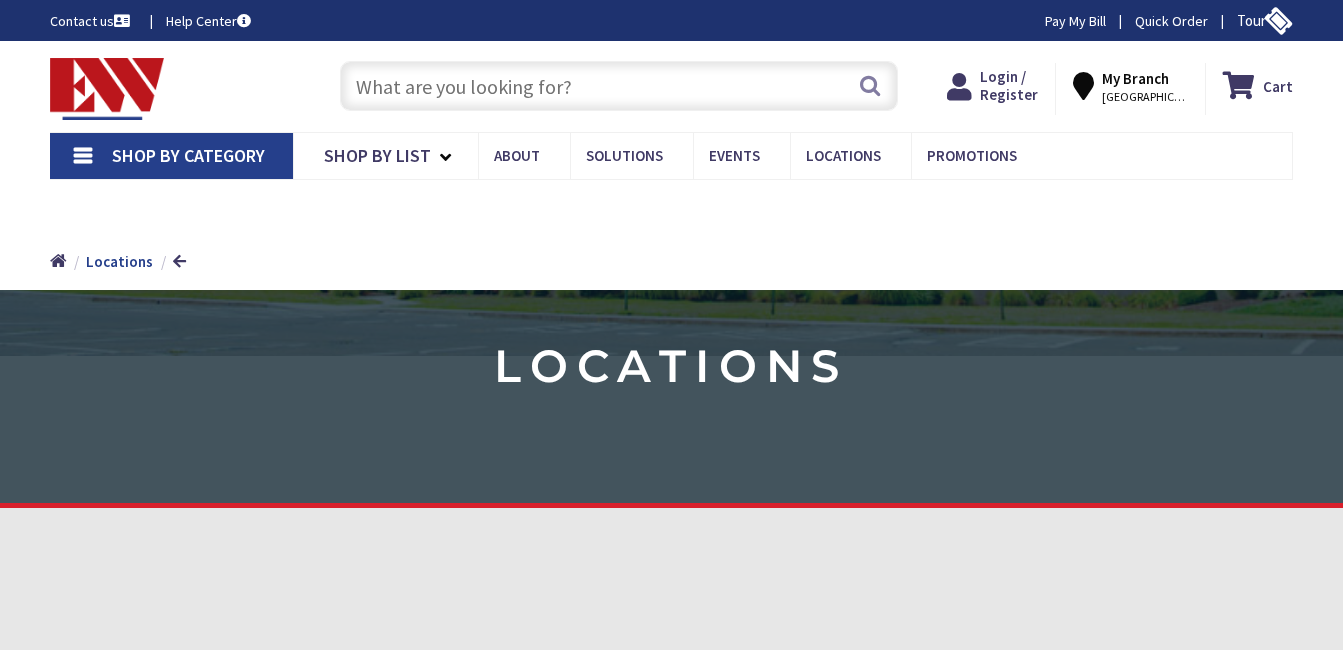 scroll, scrollTop: 0, scrollLeft: 0, axis: both 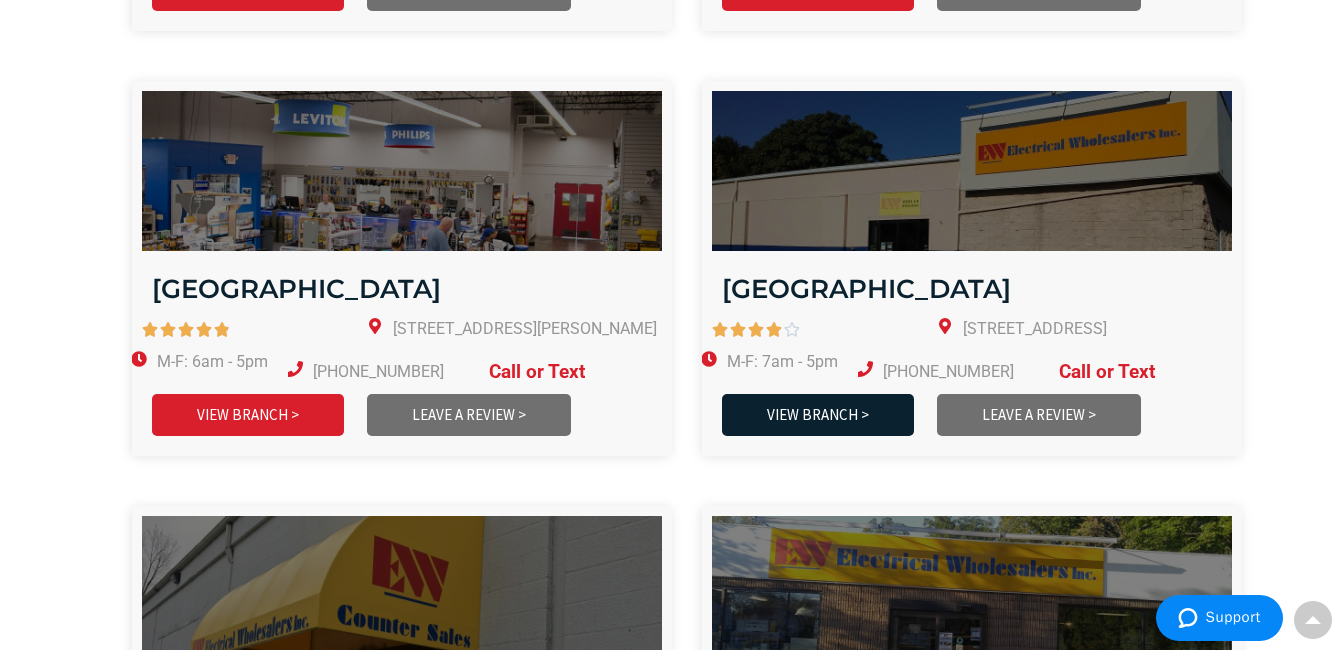 click on "VIEW BRANCH >" at bounding box center (818, 414) 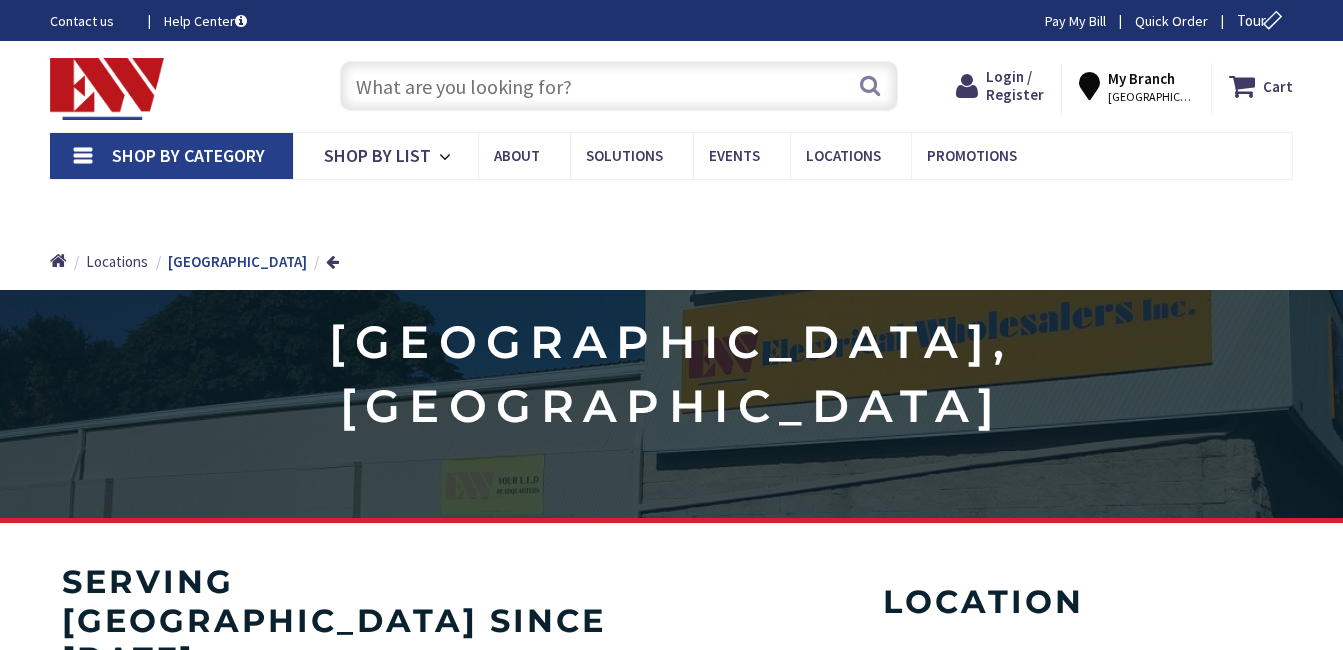 scroll, scrollTop: 0, scrollLeft: 0, axis: both 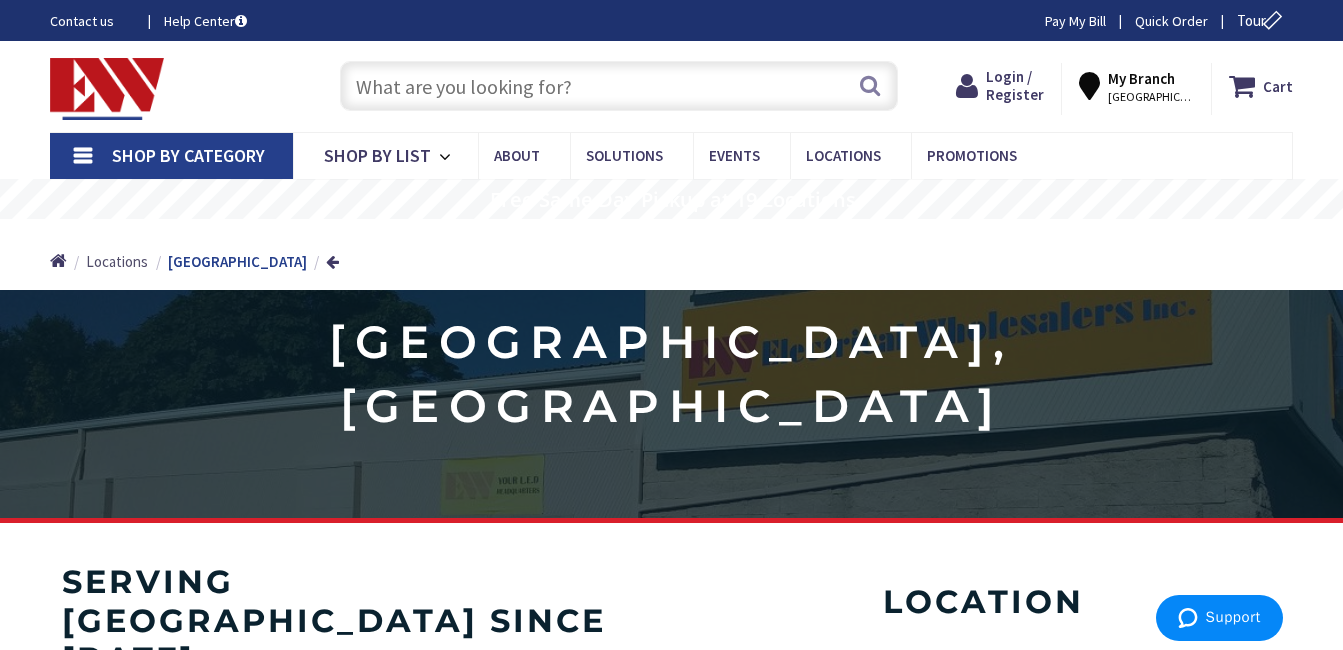 click on "Locations" at bounding box center (117, 261) 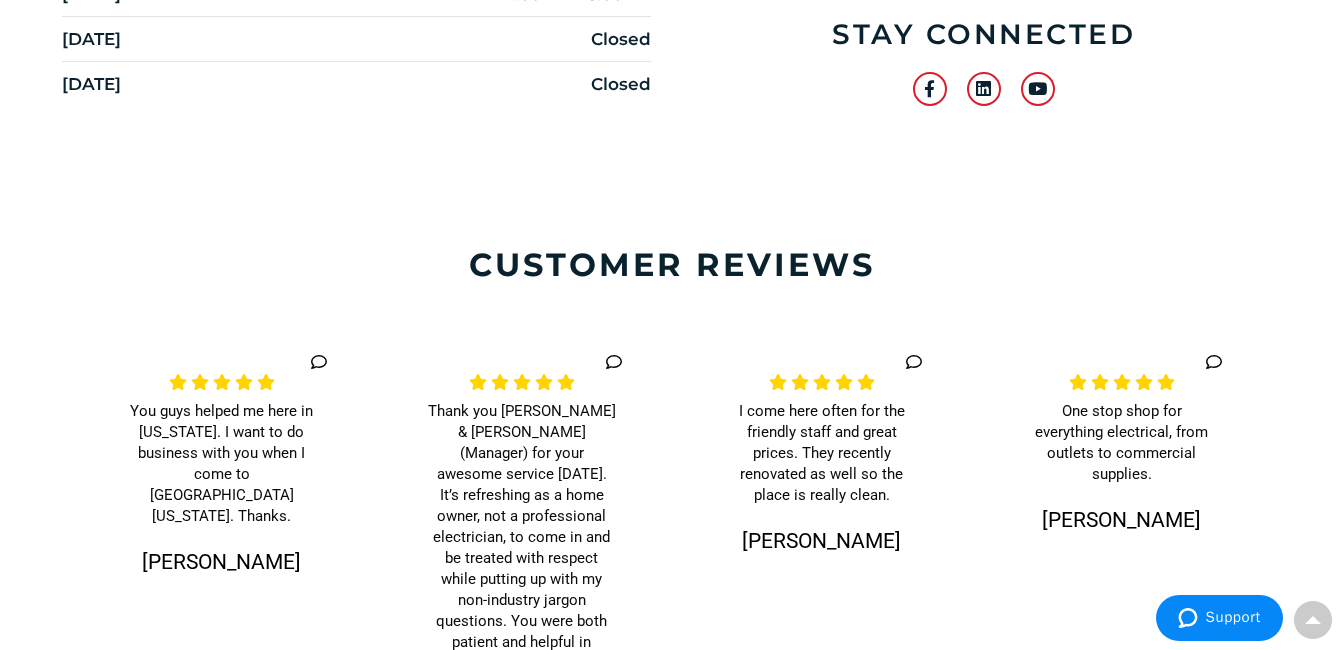 scroll, scrollTop: 1182, scrollLeft: 0, axis: vertical 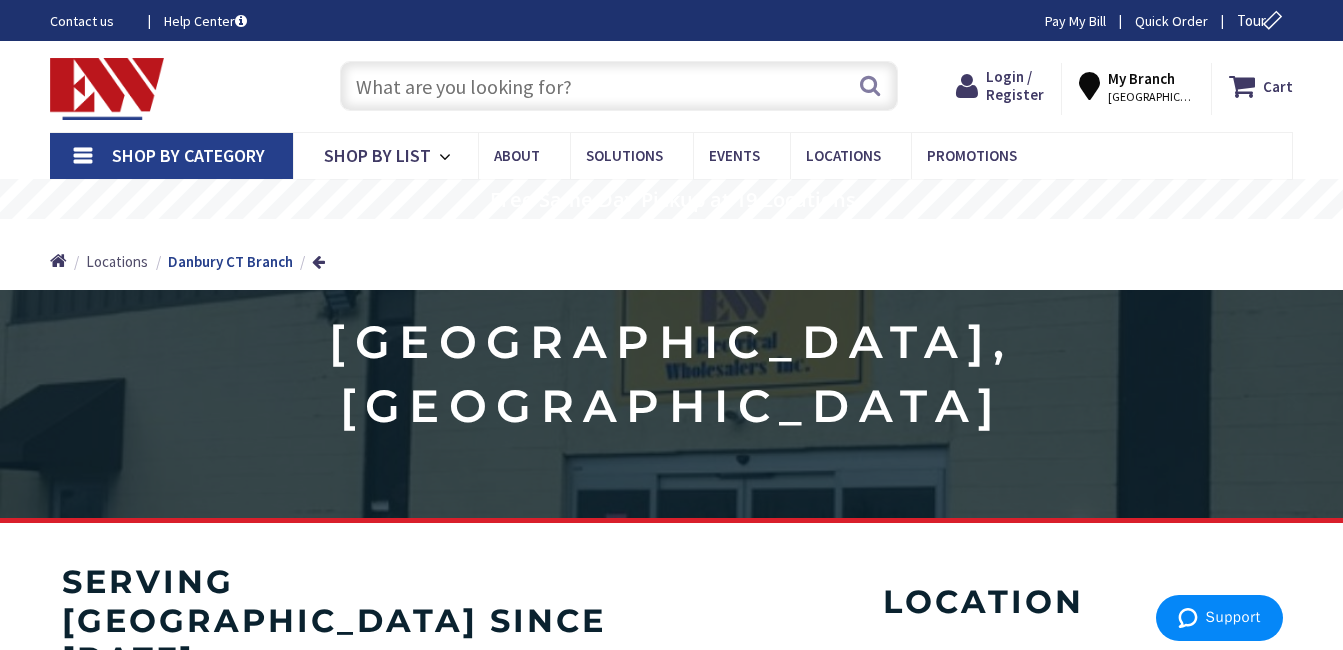 click on "Locations" at bounding box center (117, 261) 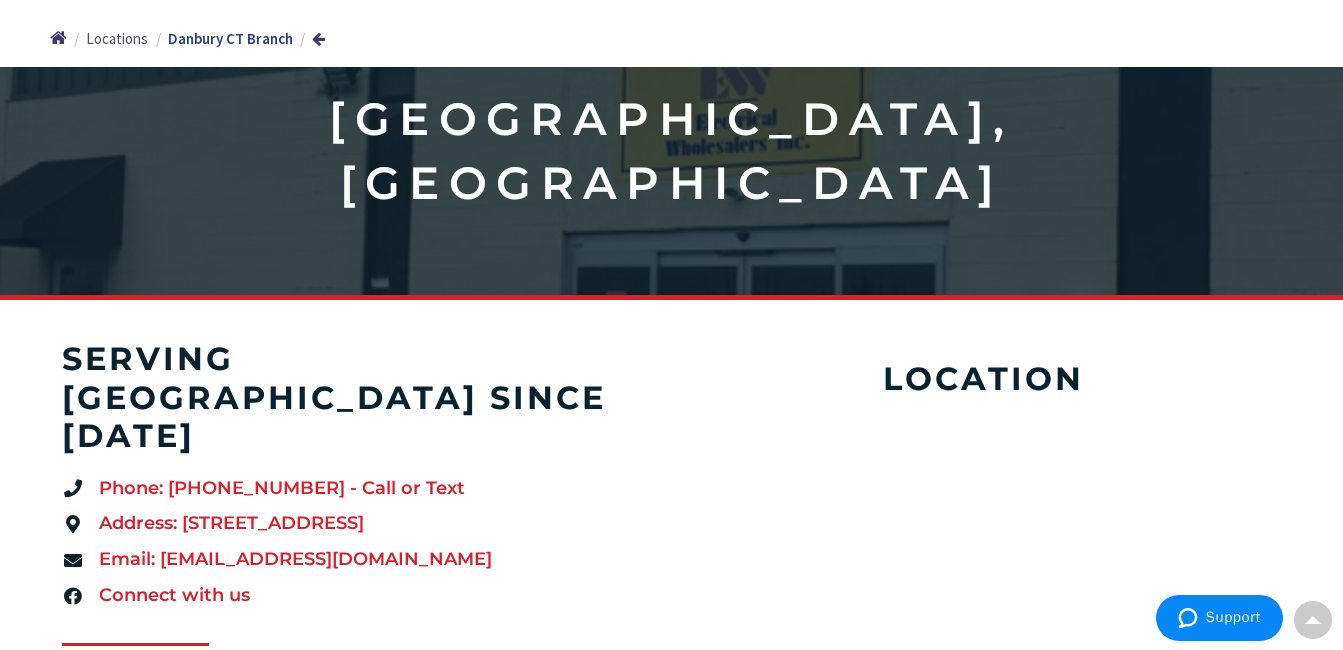 scroll, scrollTop: 217, scrollLeft: 0, axis: vertical 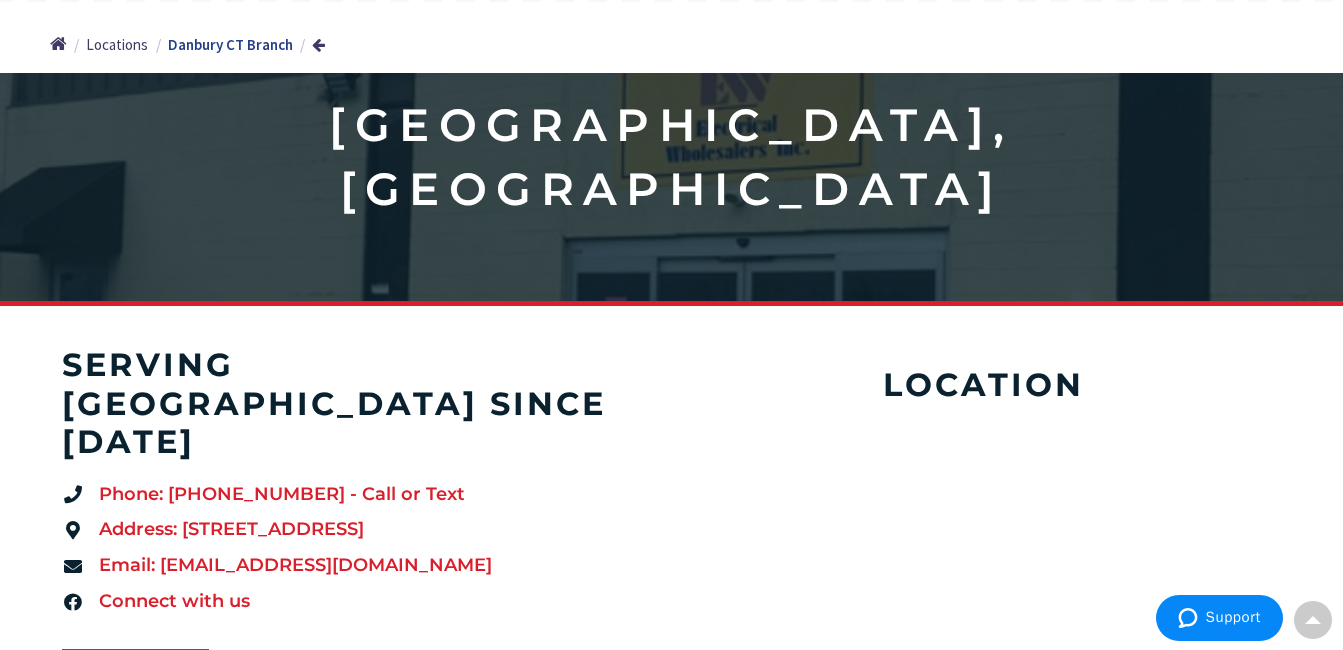 click on "Danbury, CT" at bounding box center (671, 157) 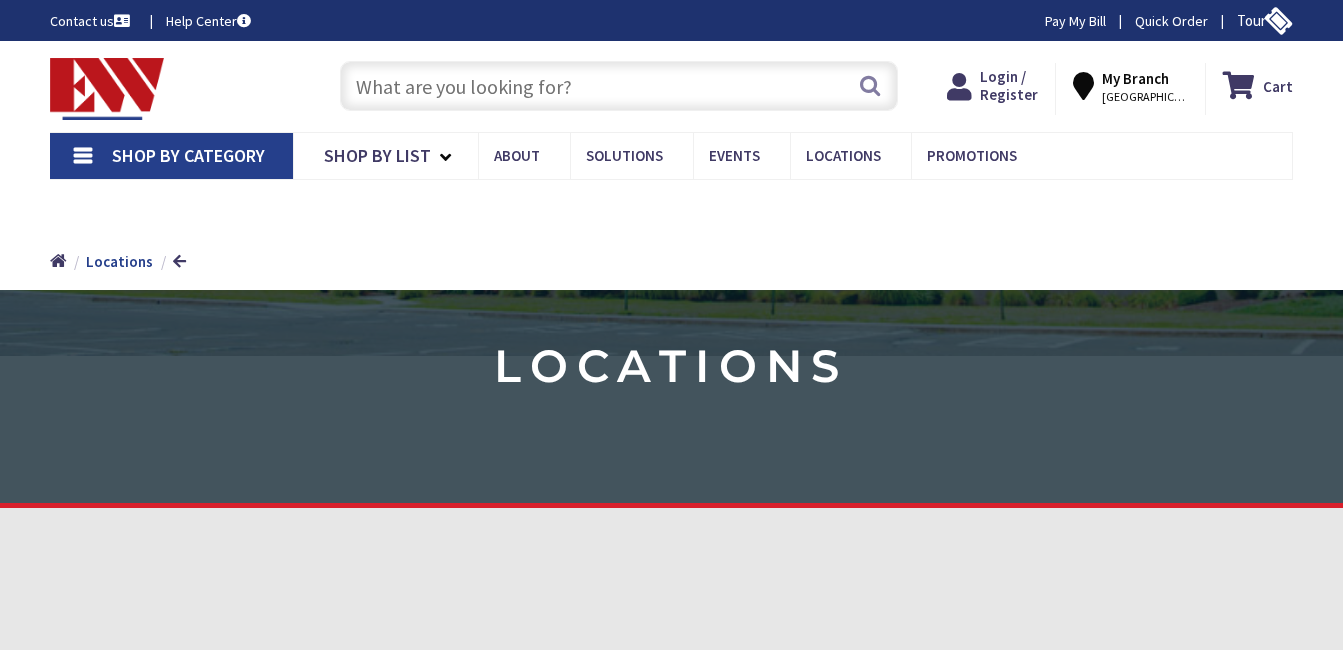 scroll, scrollTop: 0, scrollLeft: 0, axis: both 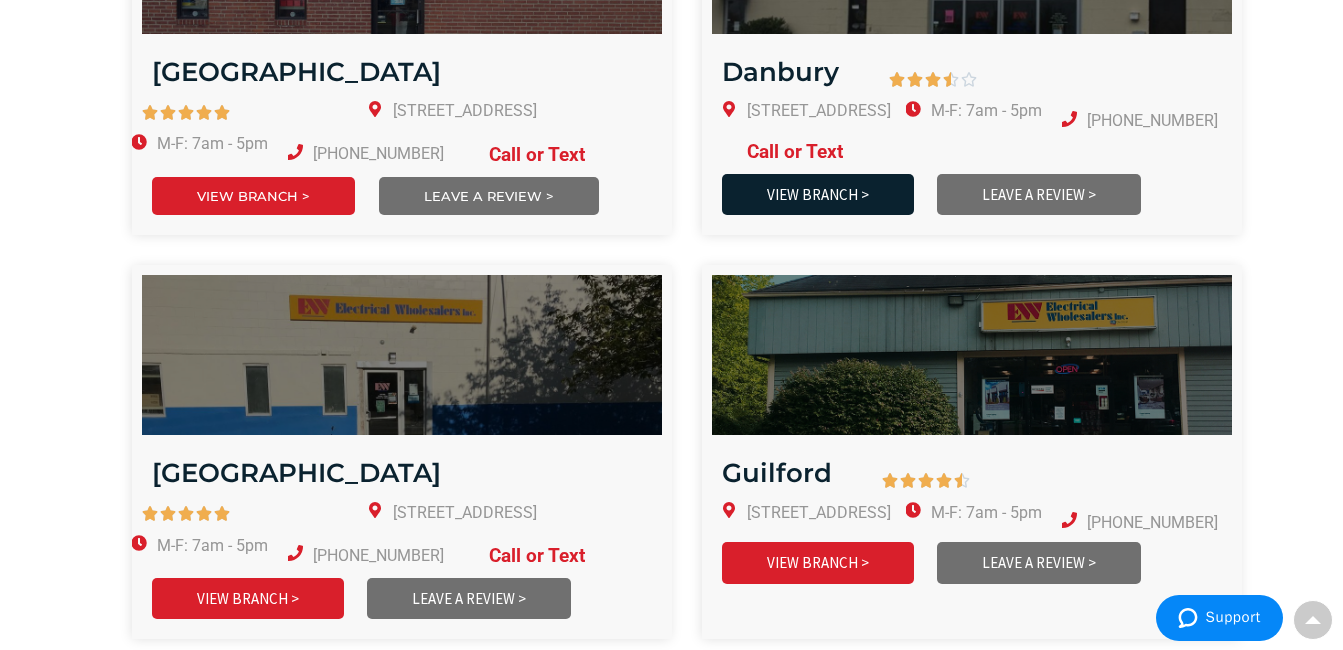 click on "VIEW BRANCH >" at bounding box center [818, 194] 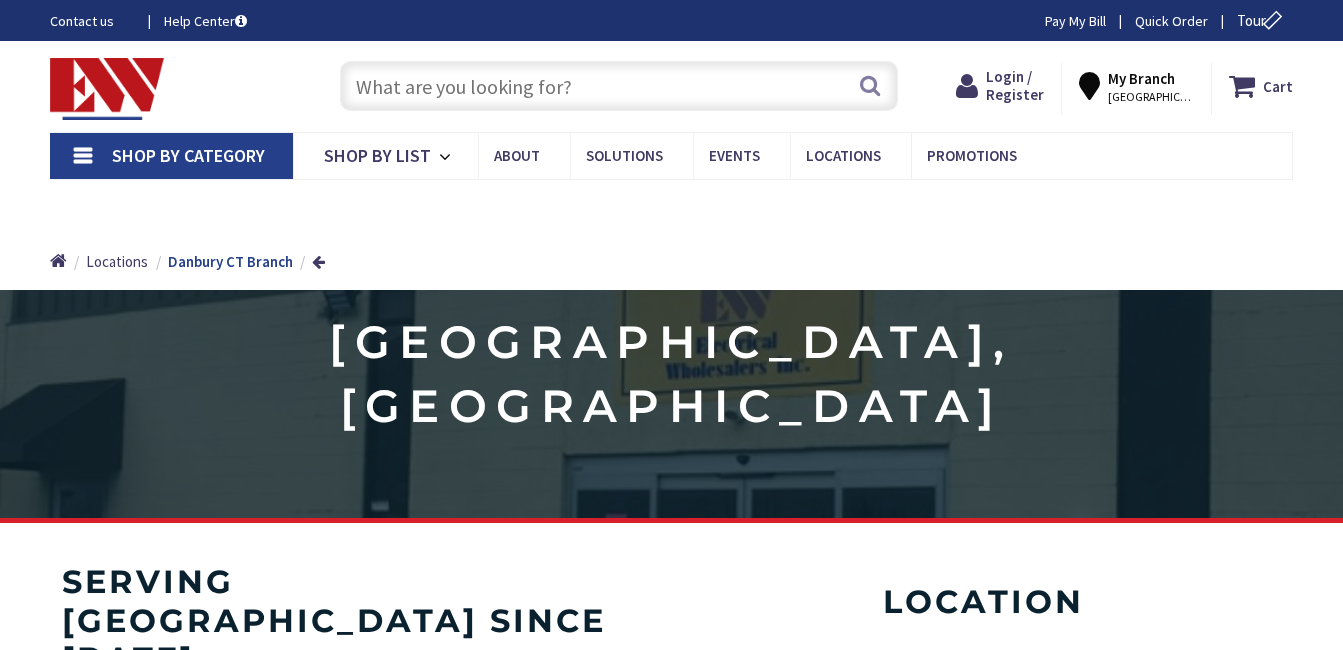 scroll, scrollTop: 0, scrollLeft: 0, axis: both 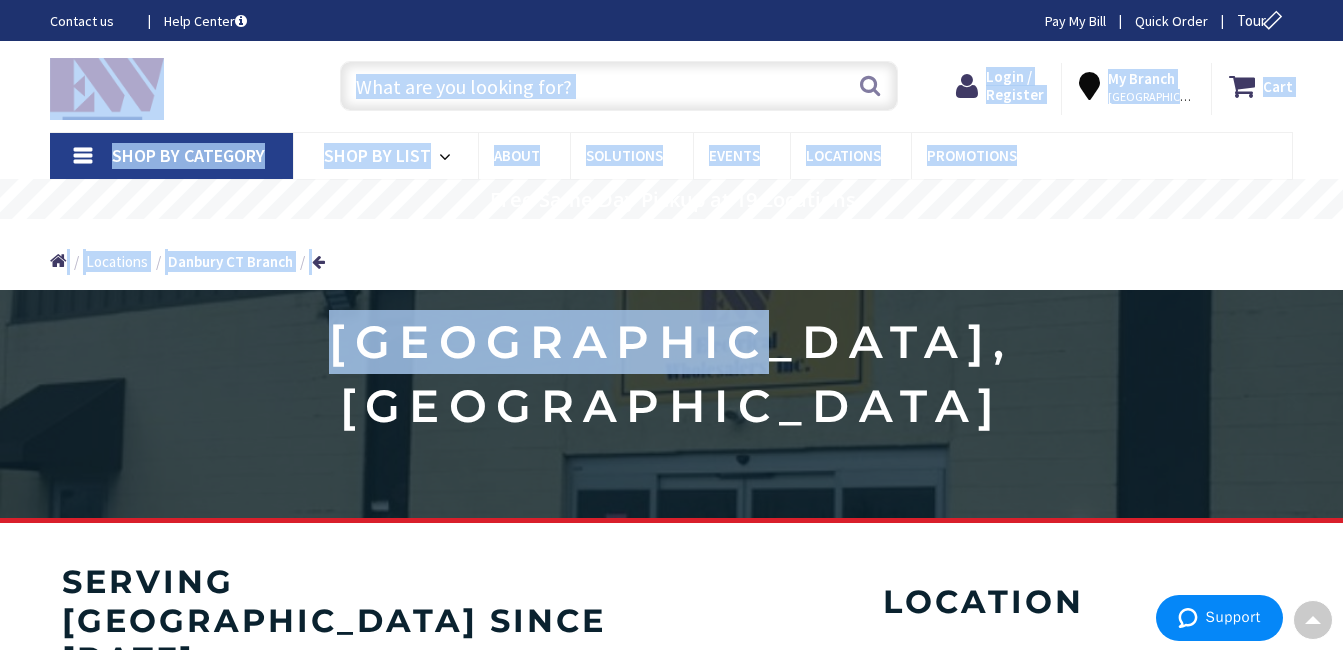 drag, startPoint x: 1342, startPoint y: 120, endPoint x: 1361, endPoint y: -74, distance: 194.92819 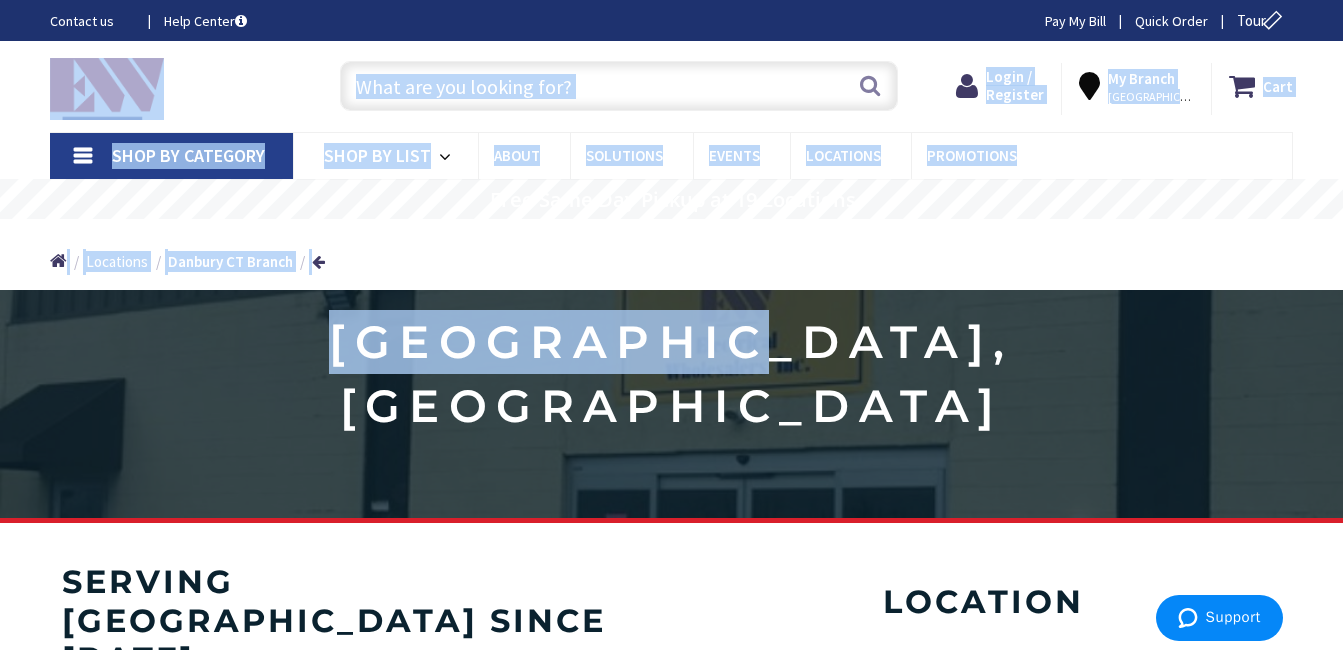 click on "Locations" at bounding box center [117, 261] 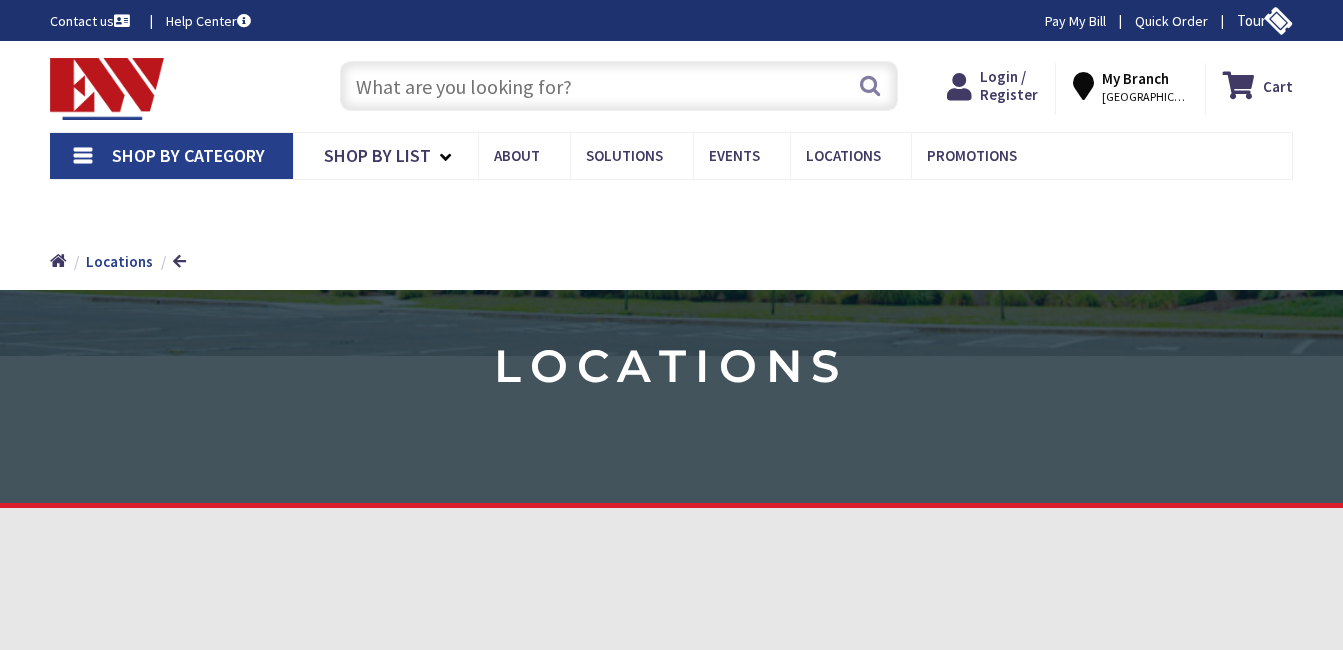 scroll, scrollTop: 0, scrollLeft: 0, axis: both 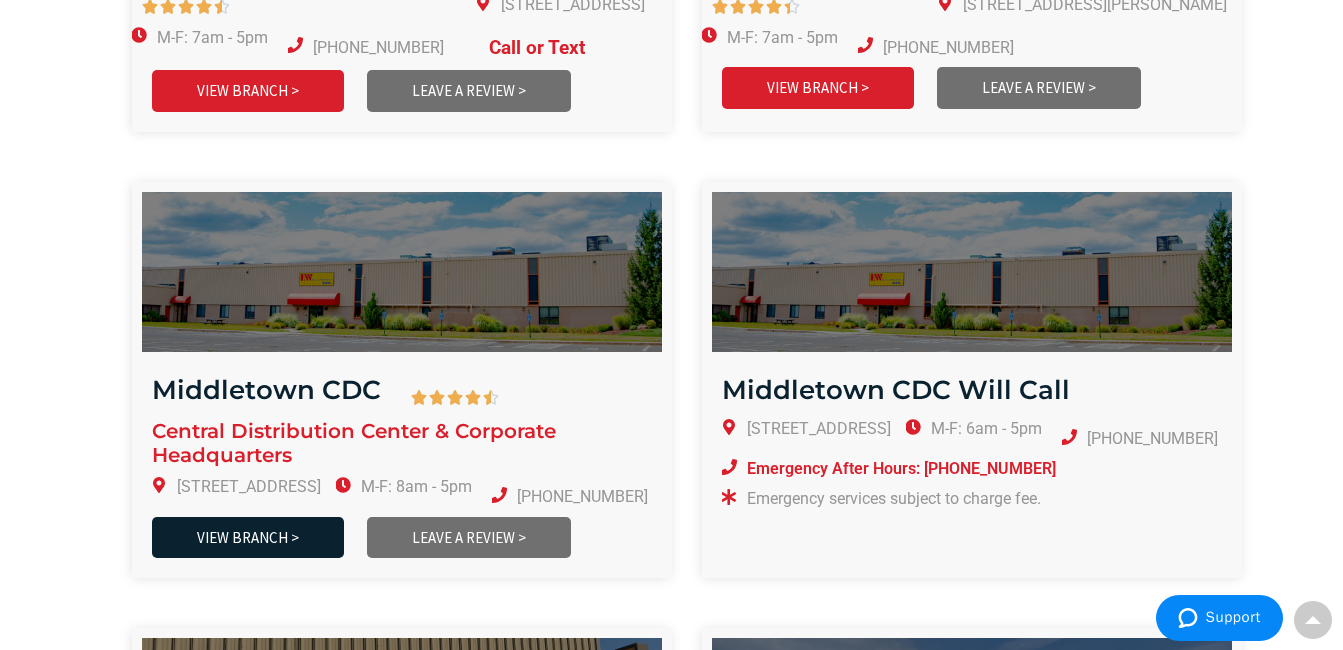 click on "VIEW BRANCH >" at bounding box center (248, 537) 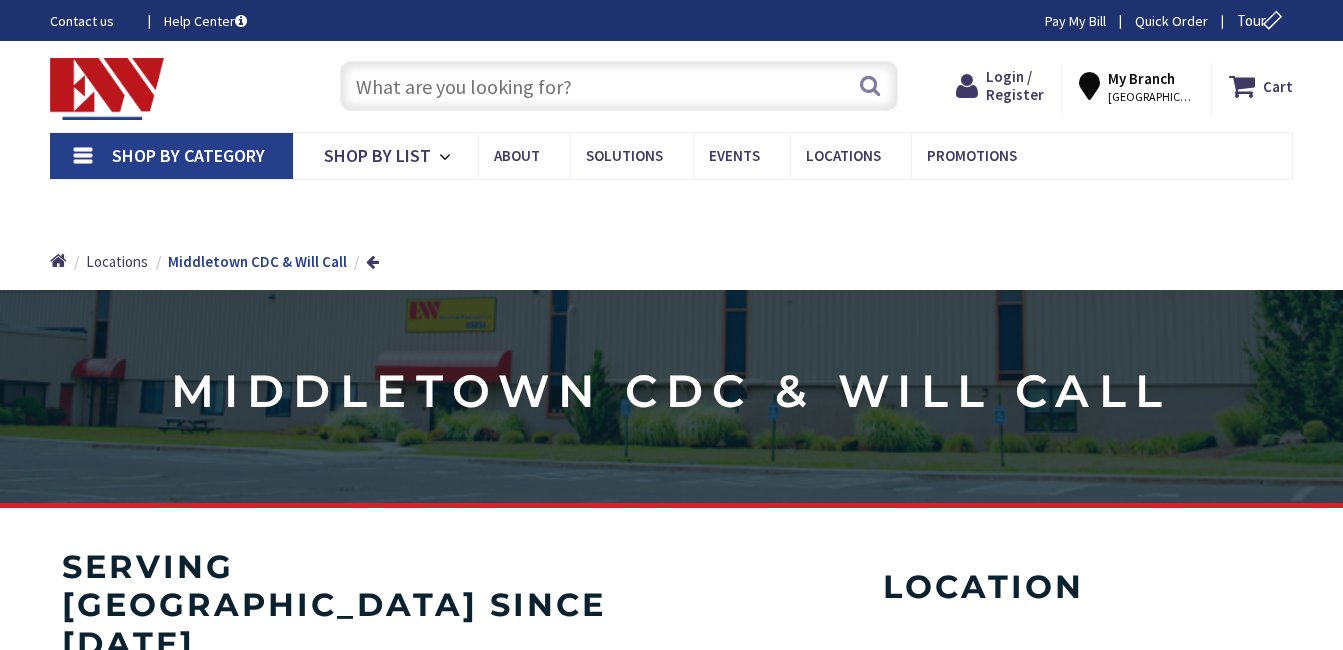 scroll, scrollTop: 0, scrollLeft: 0, axis: both 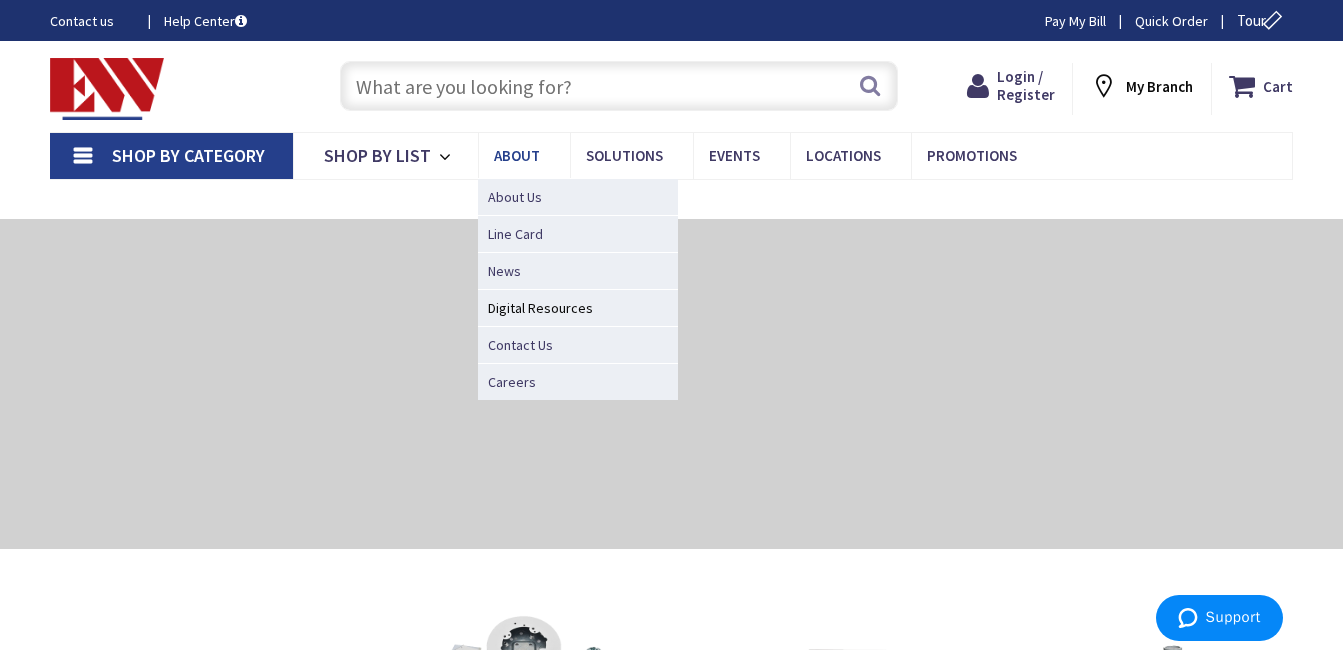 click on "About" at bounding box center [517, 155] 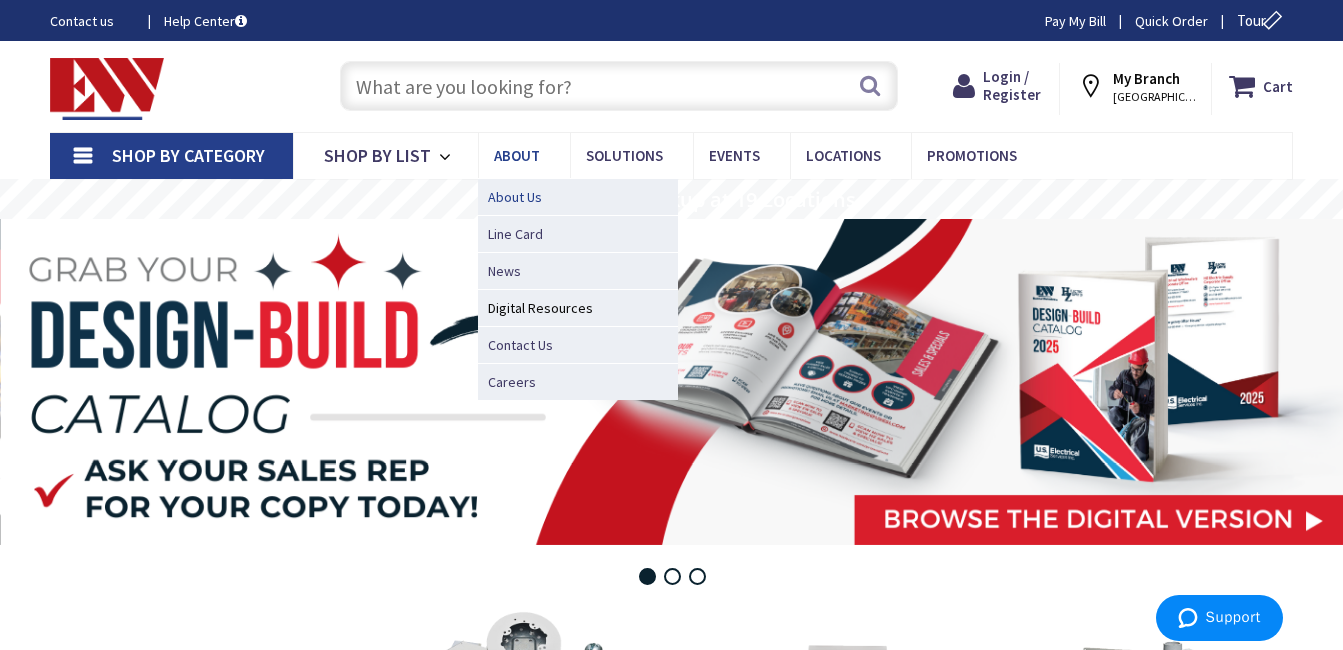 click on "About Us" at bounding box center (515, 197) 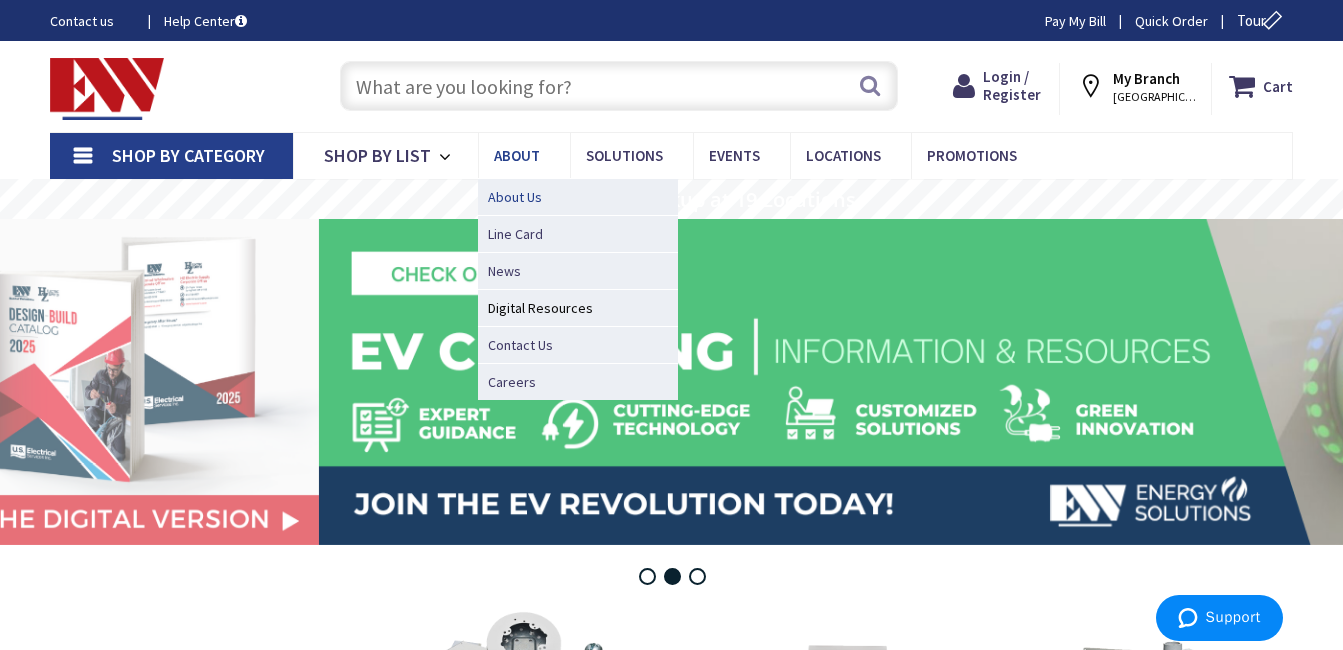 click on "About Us" at bounding box center [515, 197] 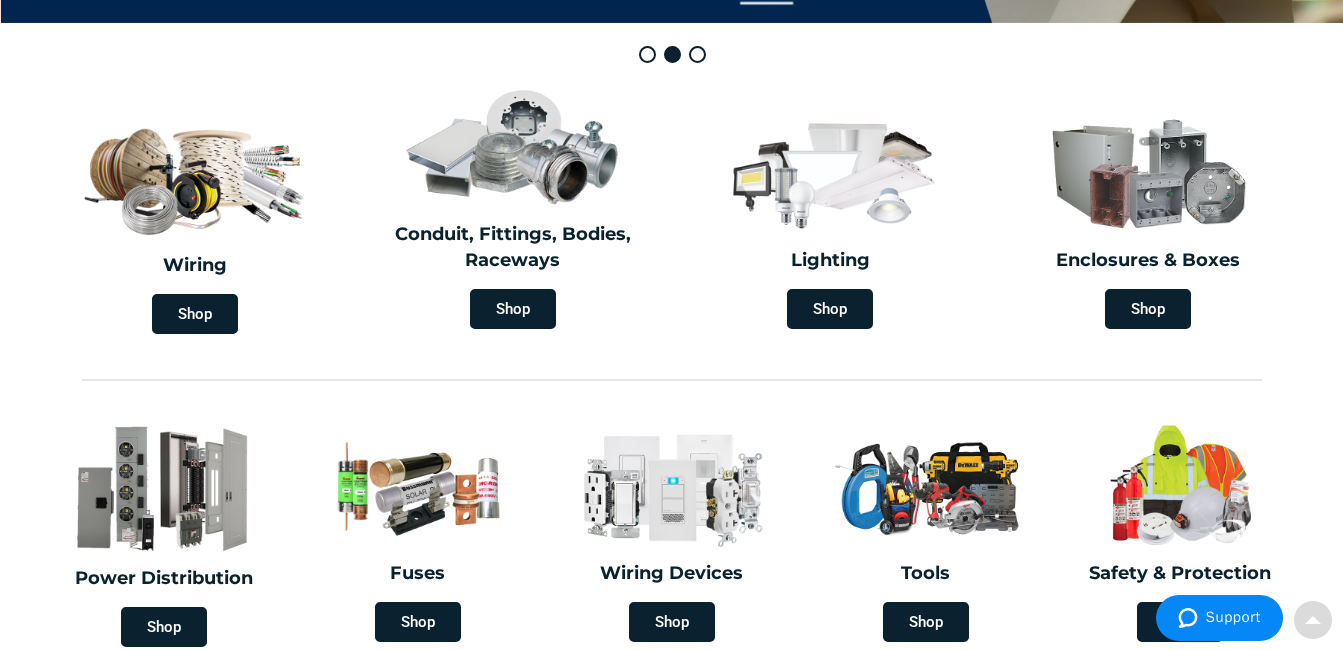 scroll, scrollTop: 968, scrollLeft: 0, axis: vertical 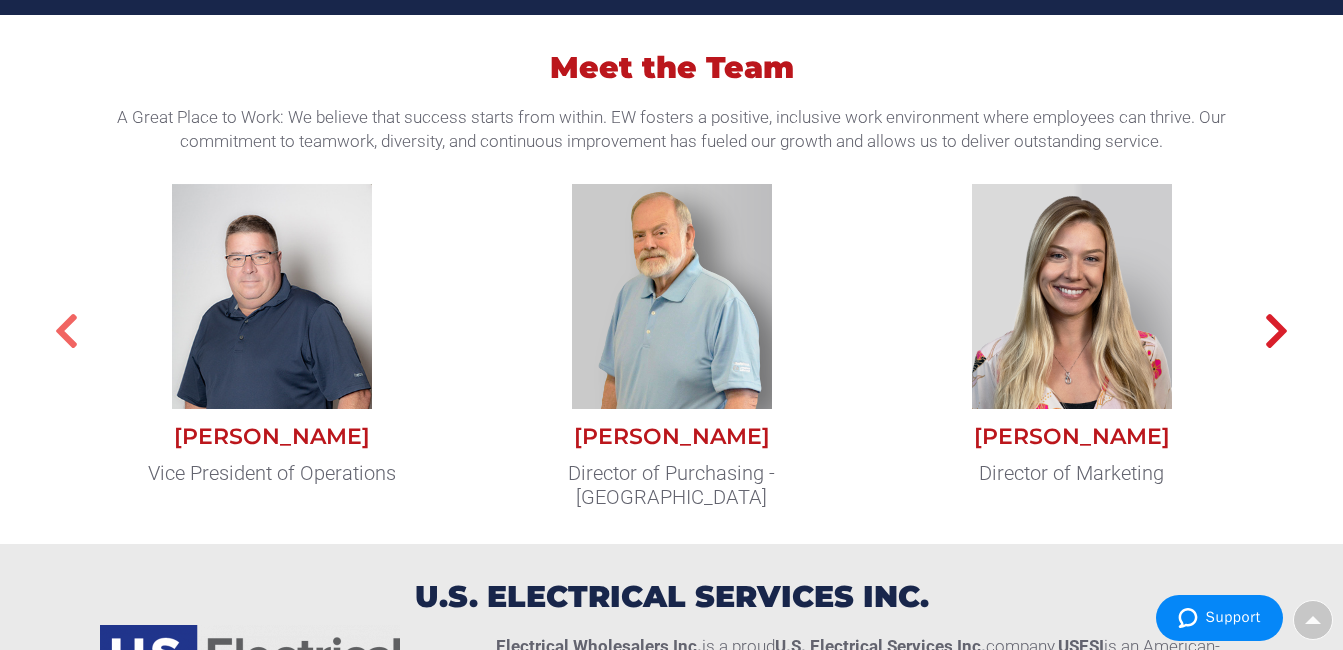 click at bounding box center (66, 331) 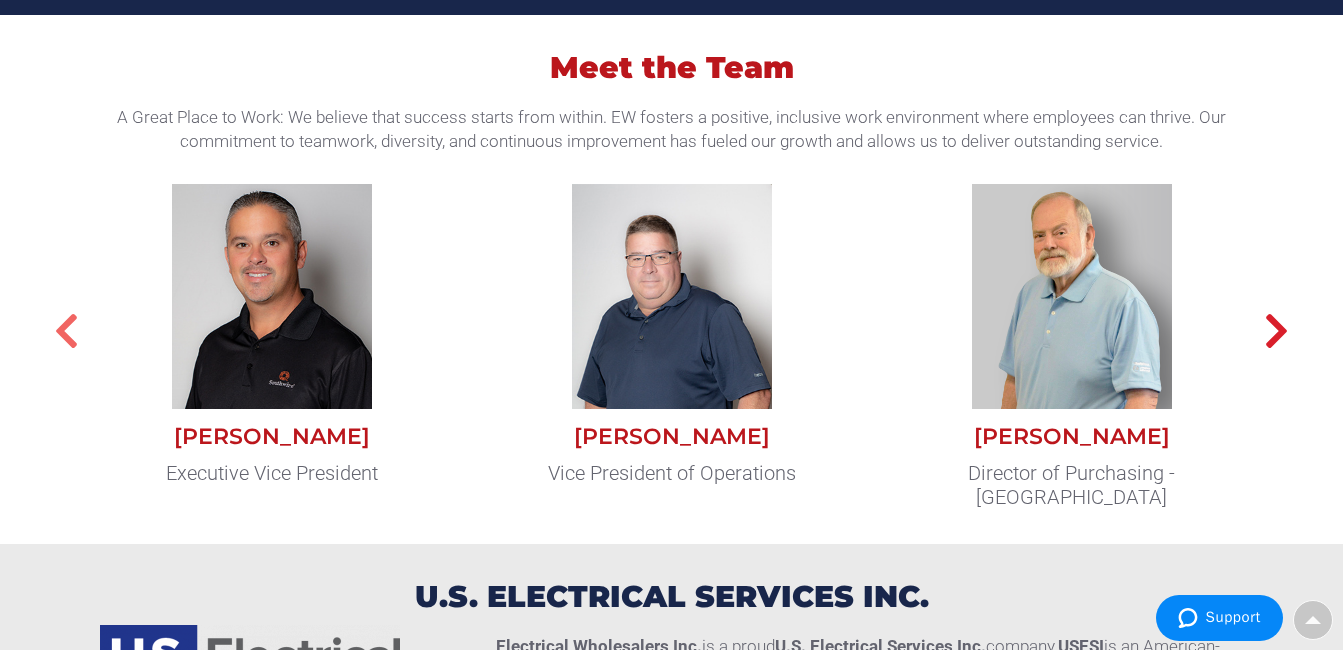 click at bounding box center (66, 331) 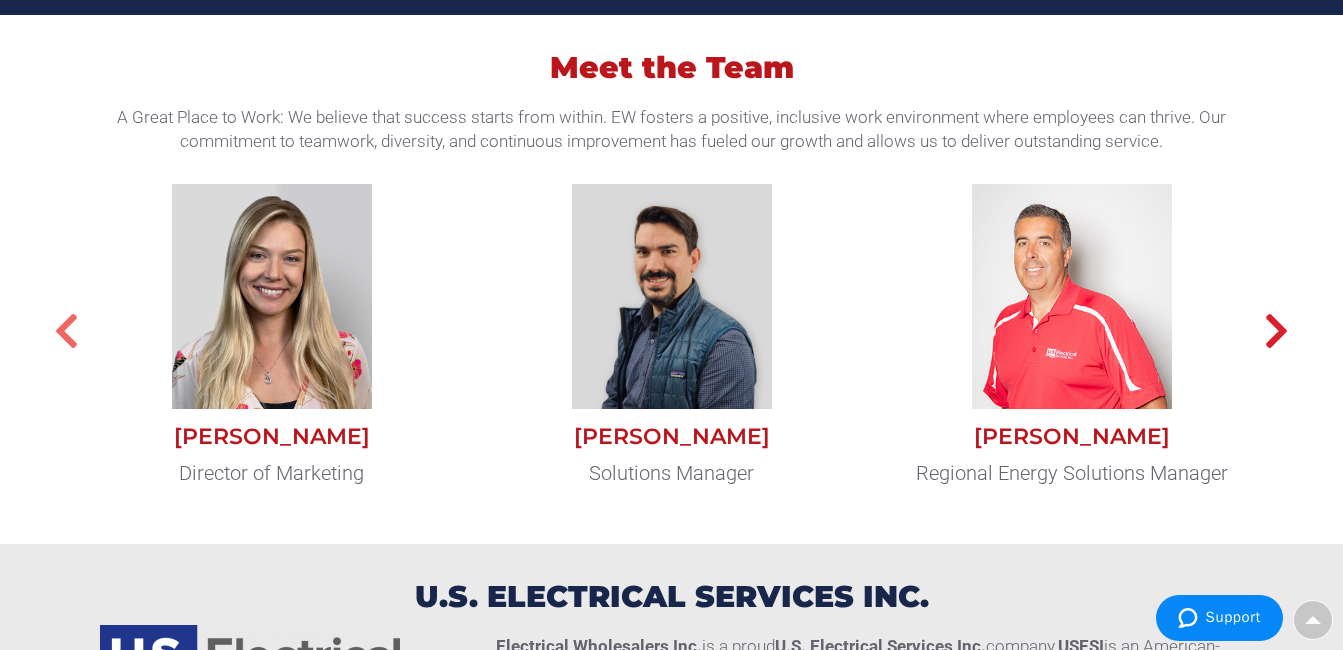 click at bounding box center (66, 331) 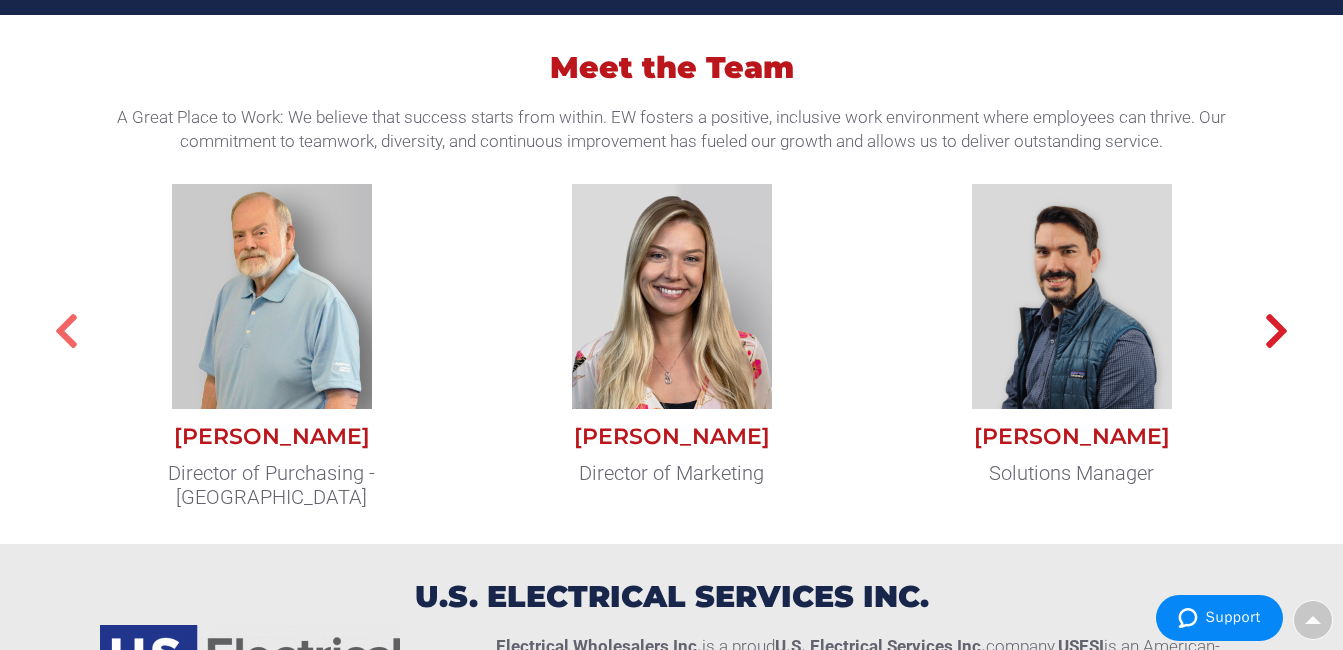 click at bounding box center (66, 331) 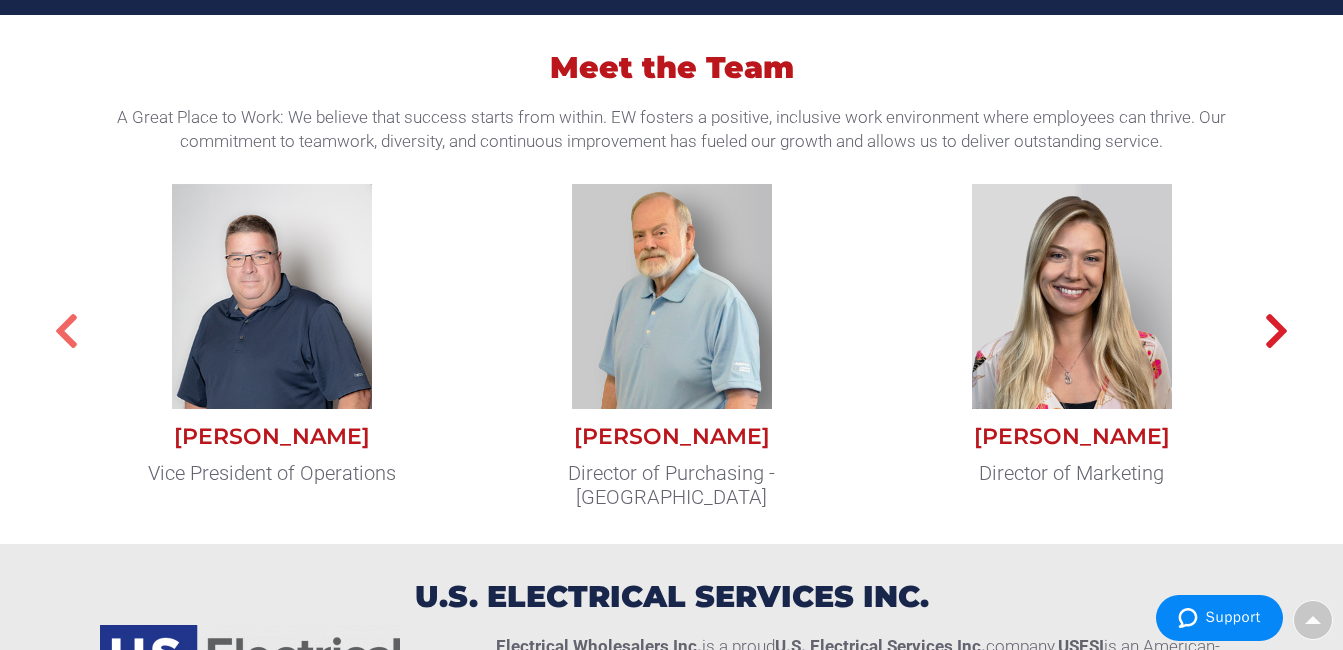 click at bounding box center [66, 331] 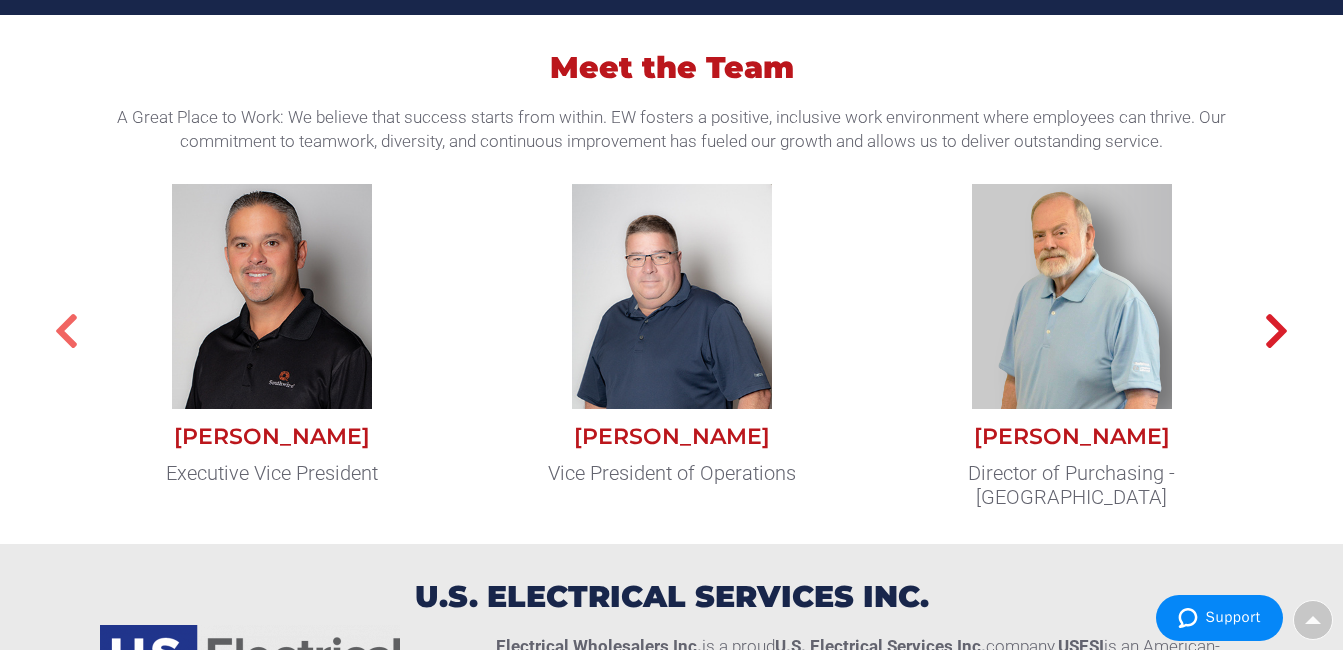 click at bounding box center (66, 331) 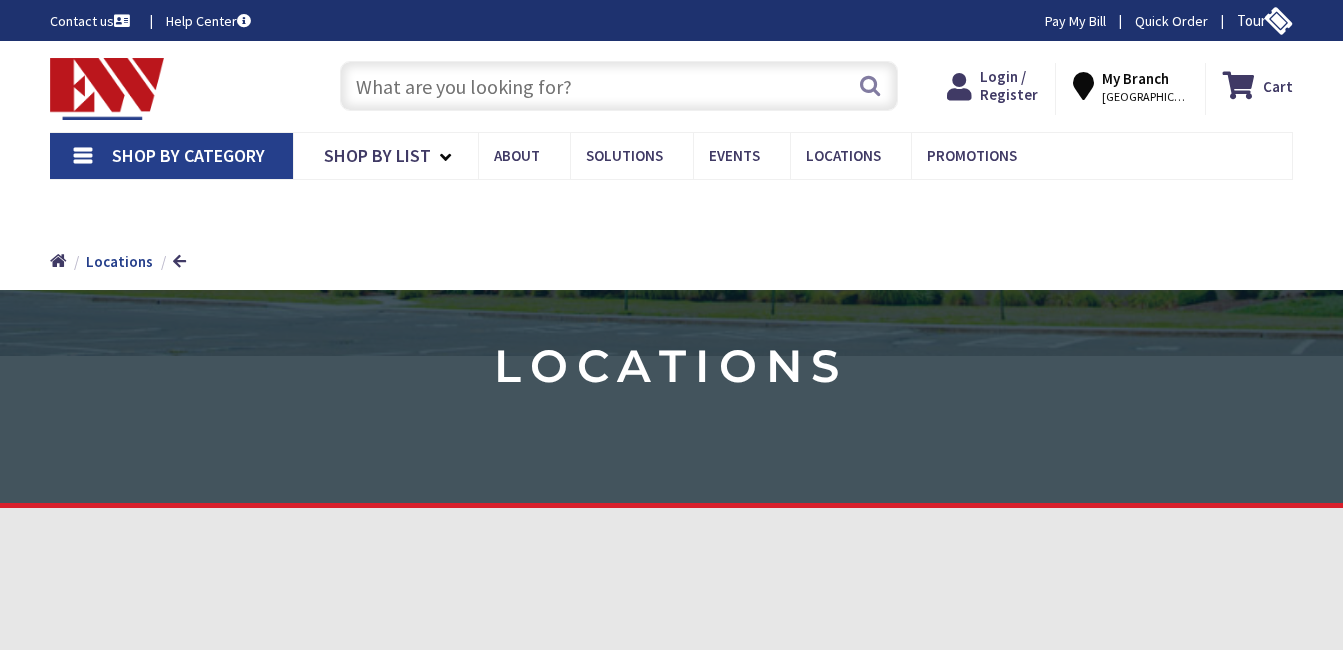 scroll, scrollTop: 0, scrollLeft: 0, axis: both 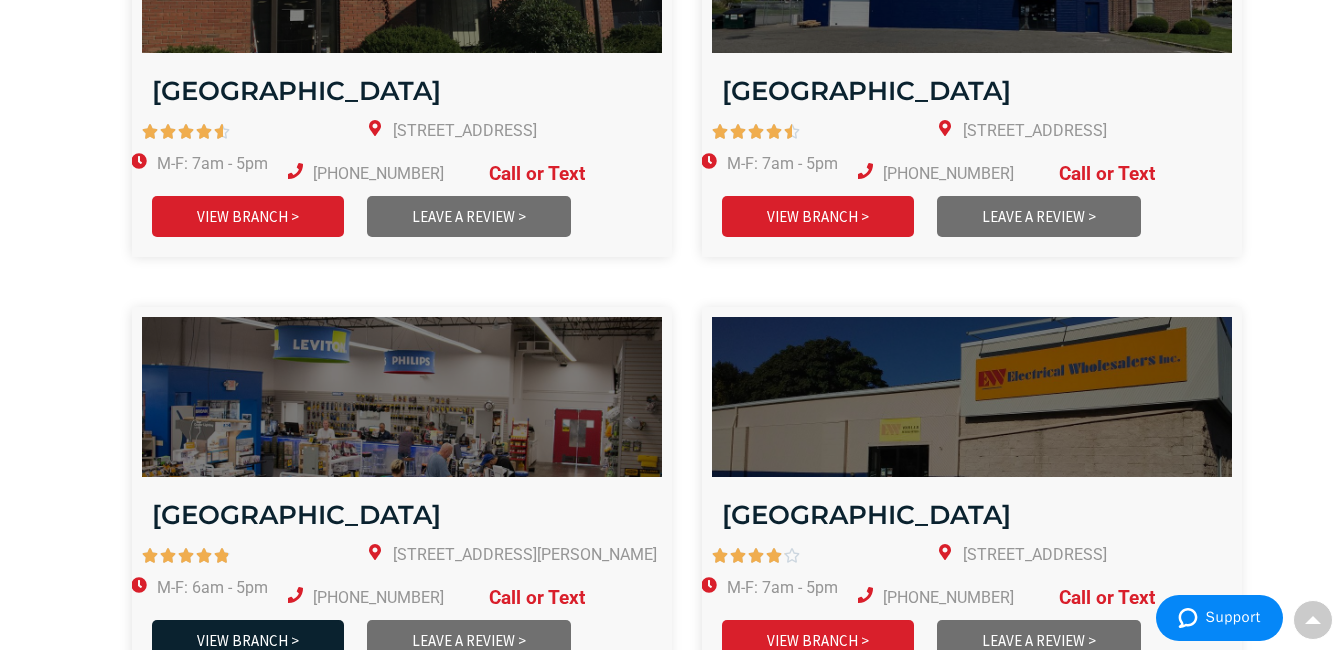 click on "VIEW BRANCH >" at bounding box center [248, 640] 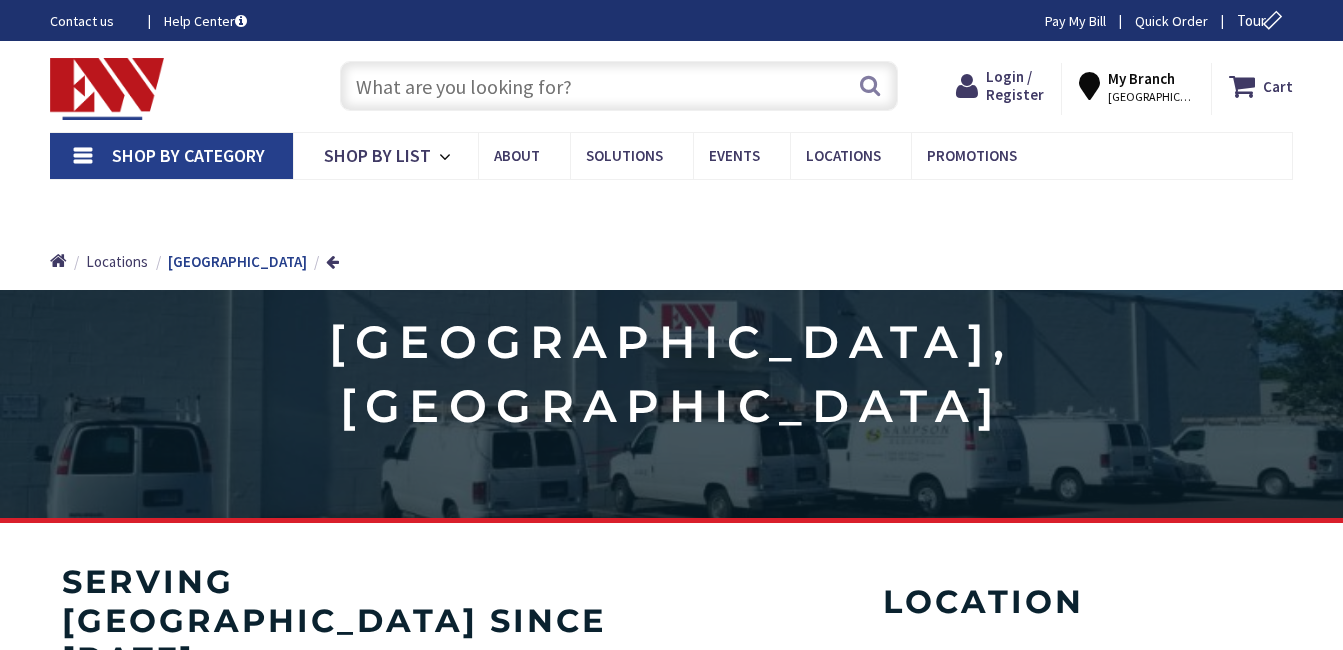 scroll, scrollTop: 0, scrollLeft: 0, axis: both 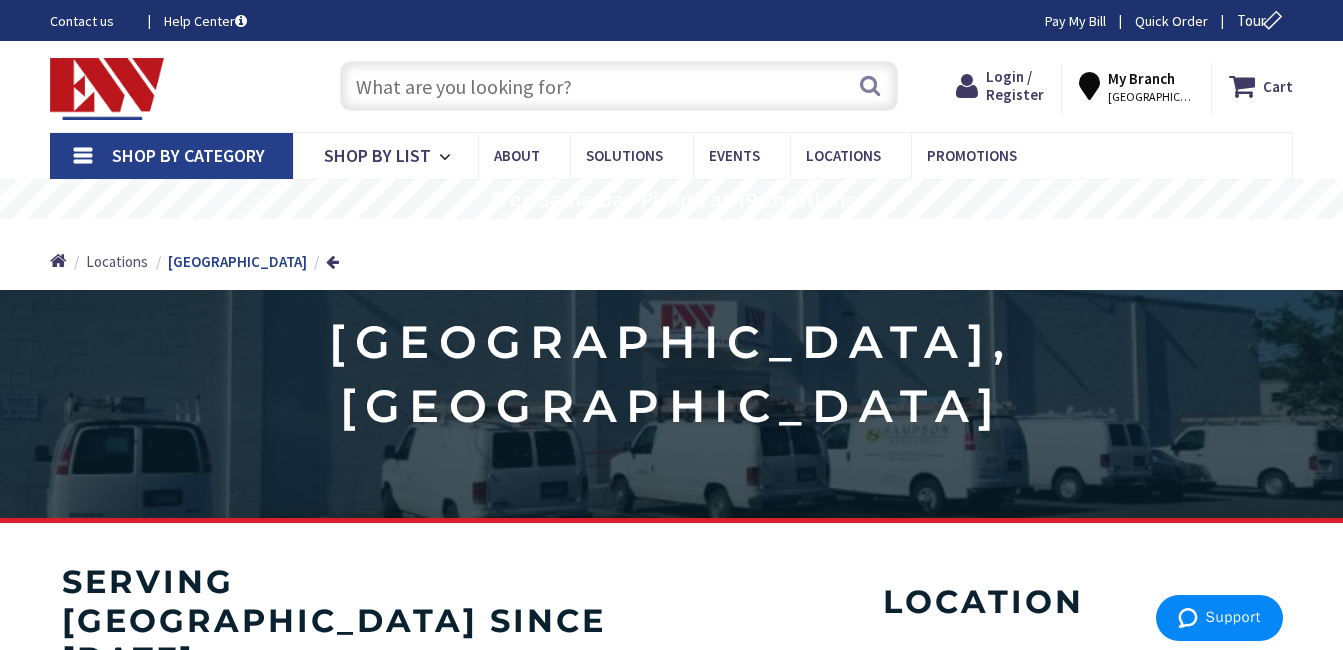 click on "Locations" at bounding box center [117, 261] 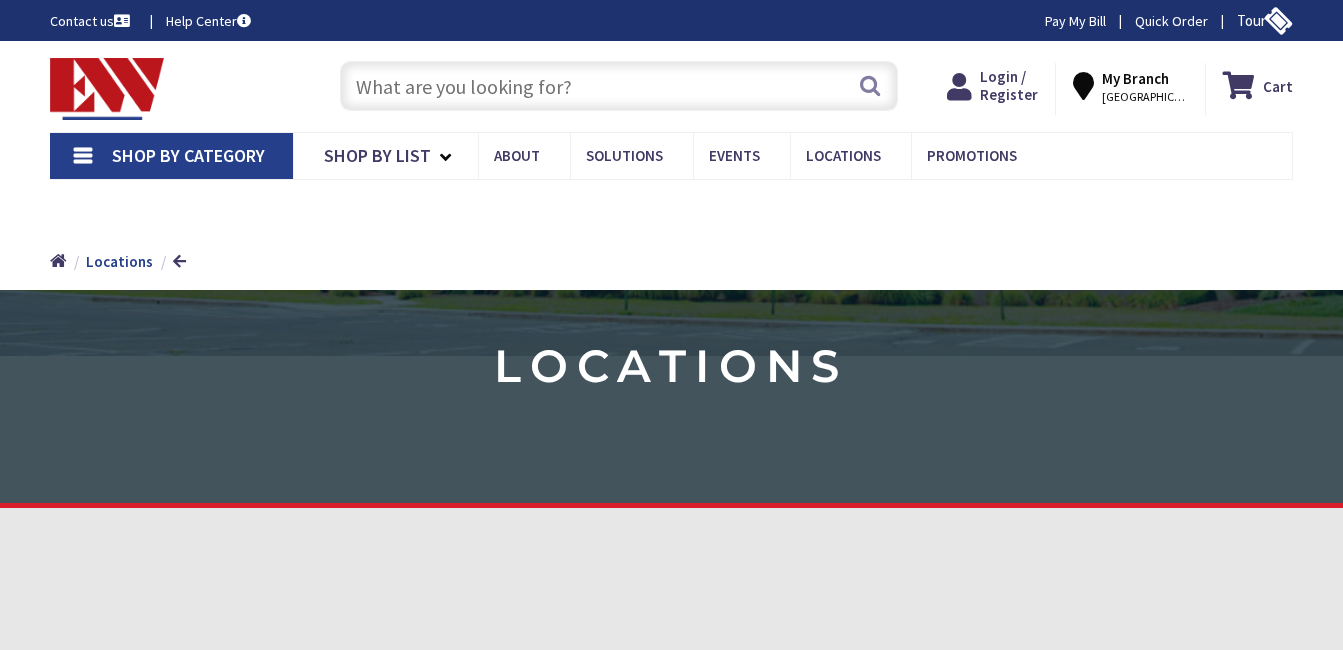 scroll, scrollTop: 0, scrollLeft: 0, axis: both 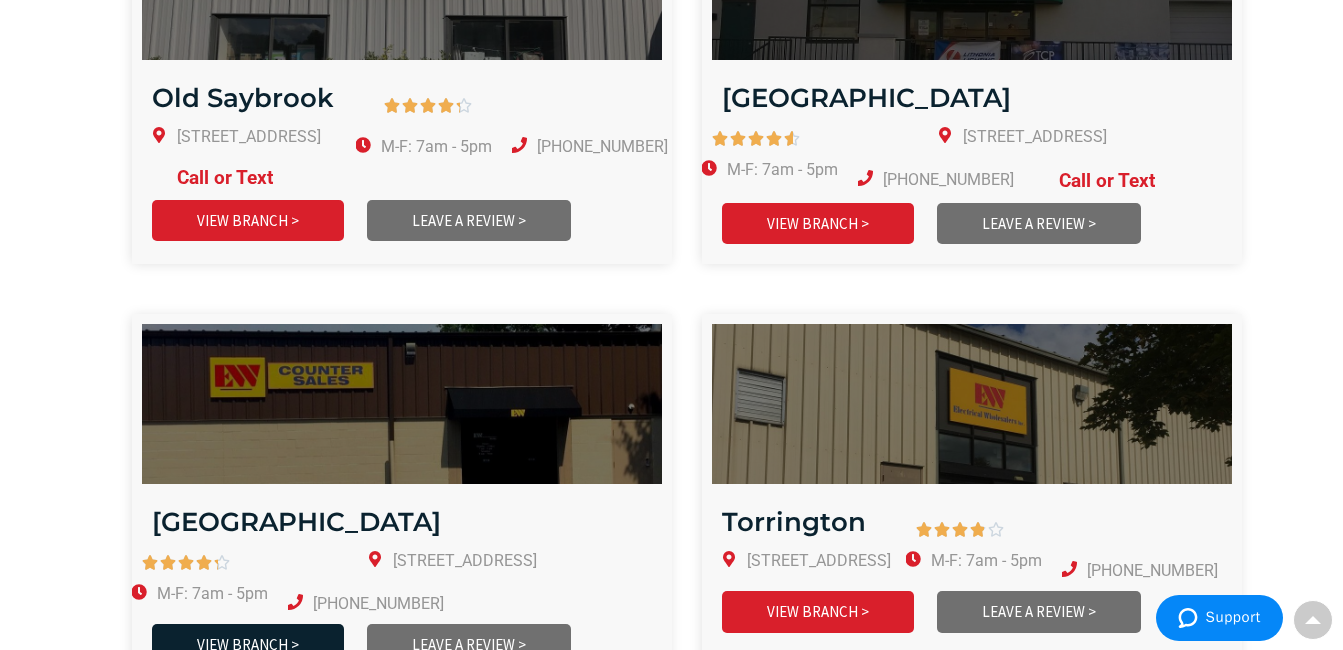click on "VIEW BRANCH >" at bounding box center [248, 644] 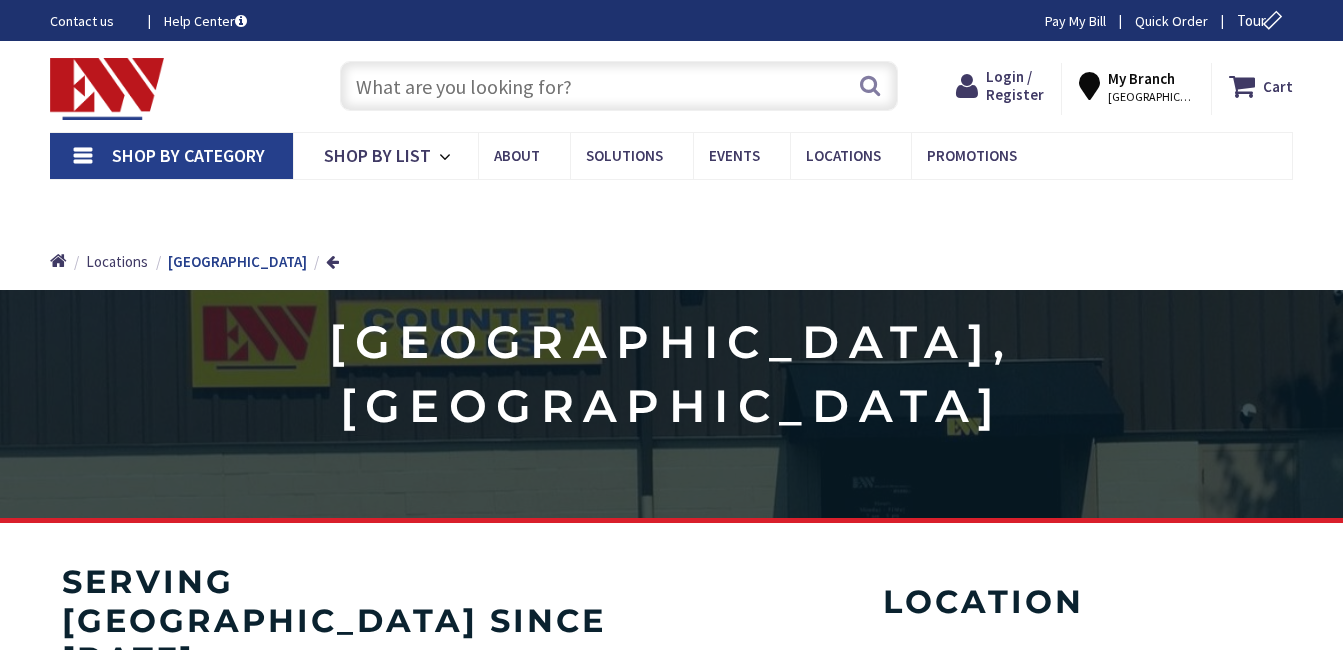scroll, scrollTop: 0, scrollLeft: 0, axis: both 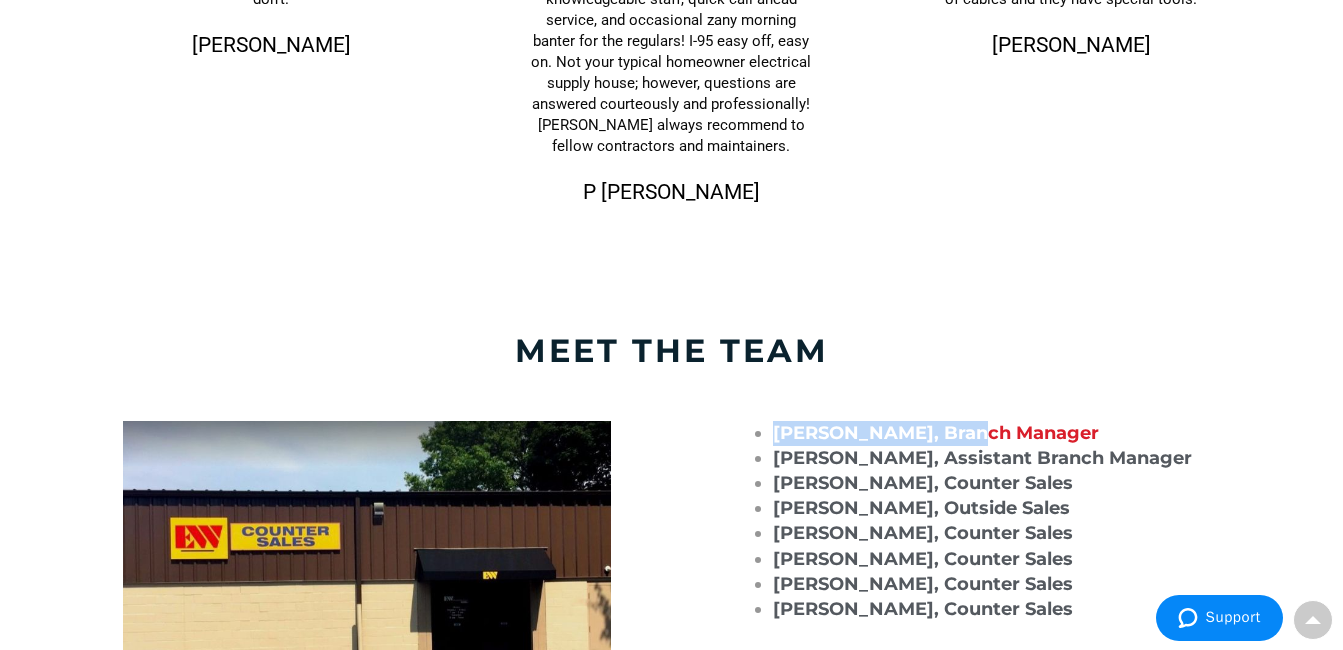 drag, startPoint x: 967, startPoint y: 413, endPoint x: 776, endPoint y: 413, distance: 191 